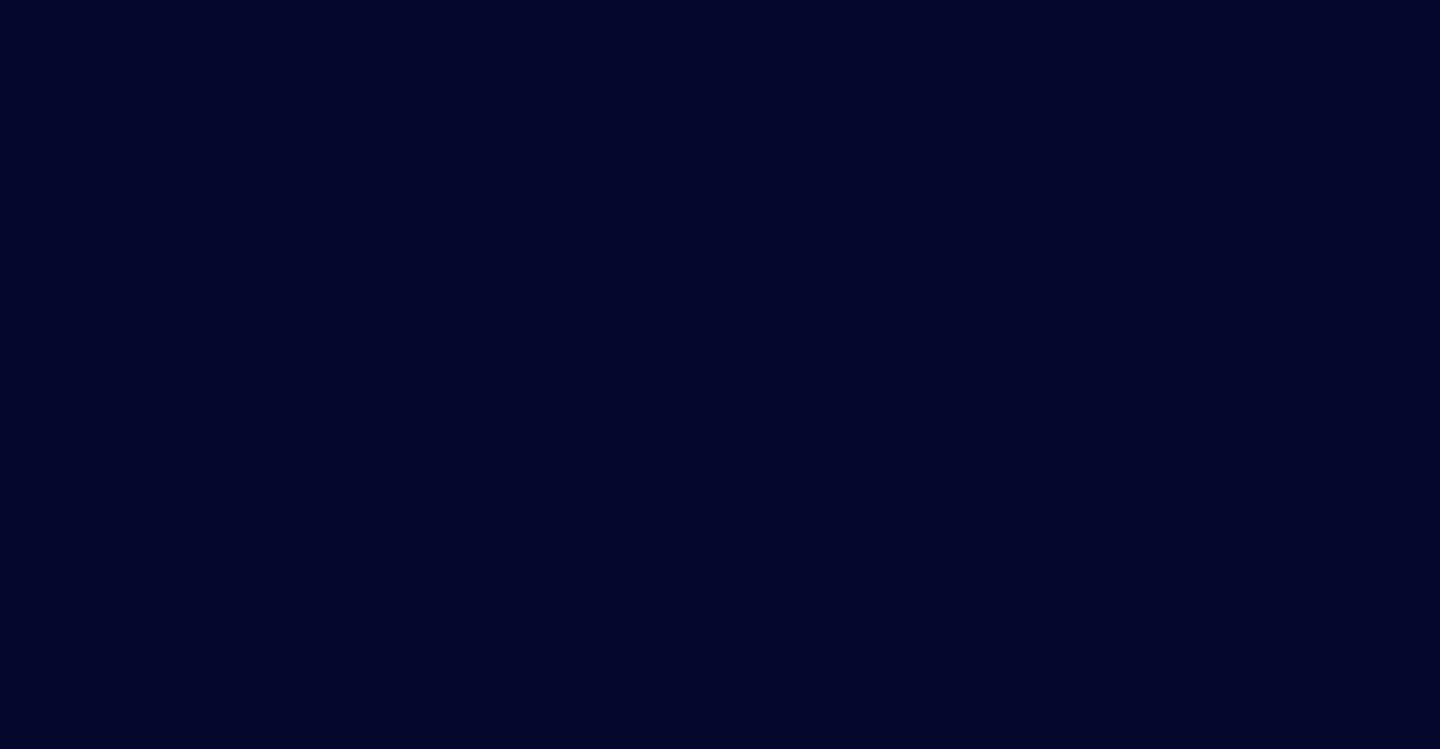 scroll, scrollTop: 0, scrollLeft: 0, axis: both 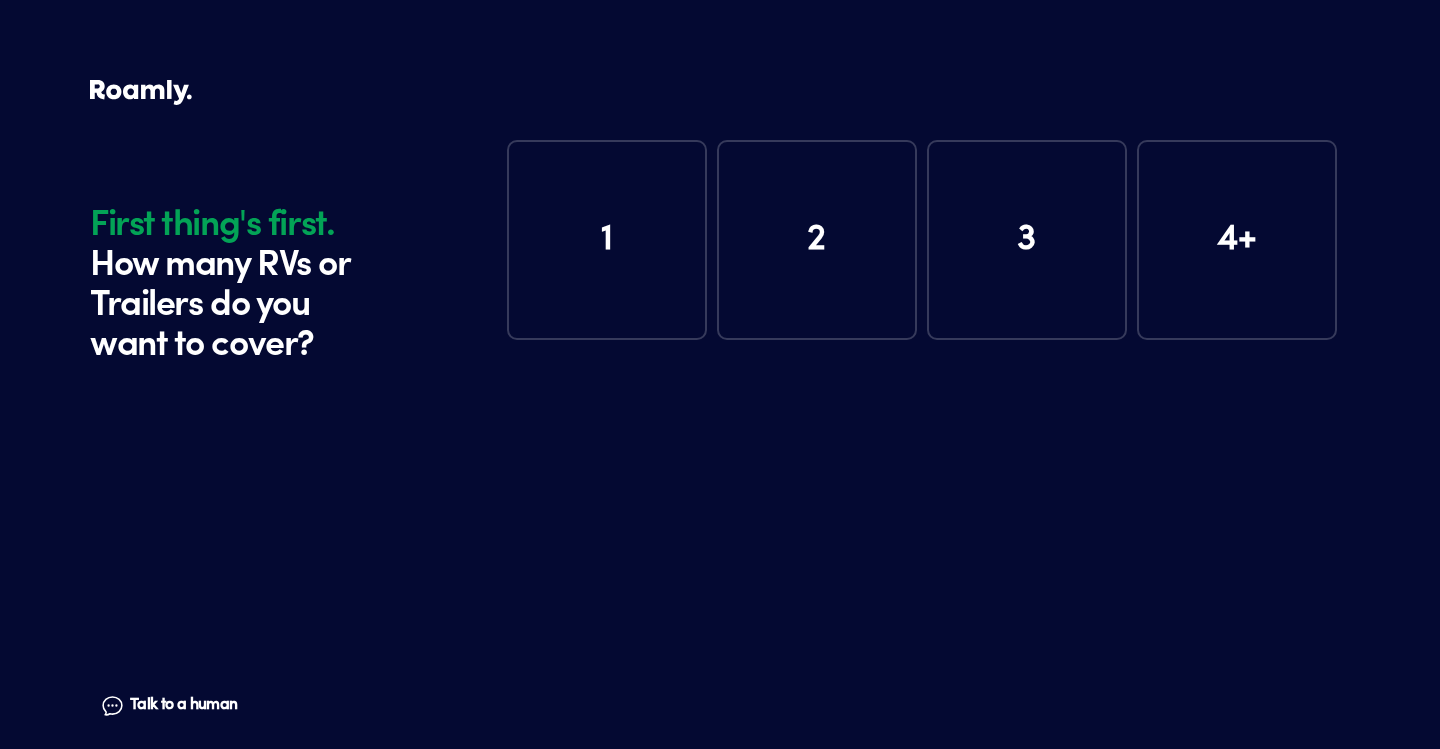 click on "1" at bounding box center (607, 240) 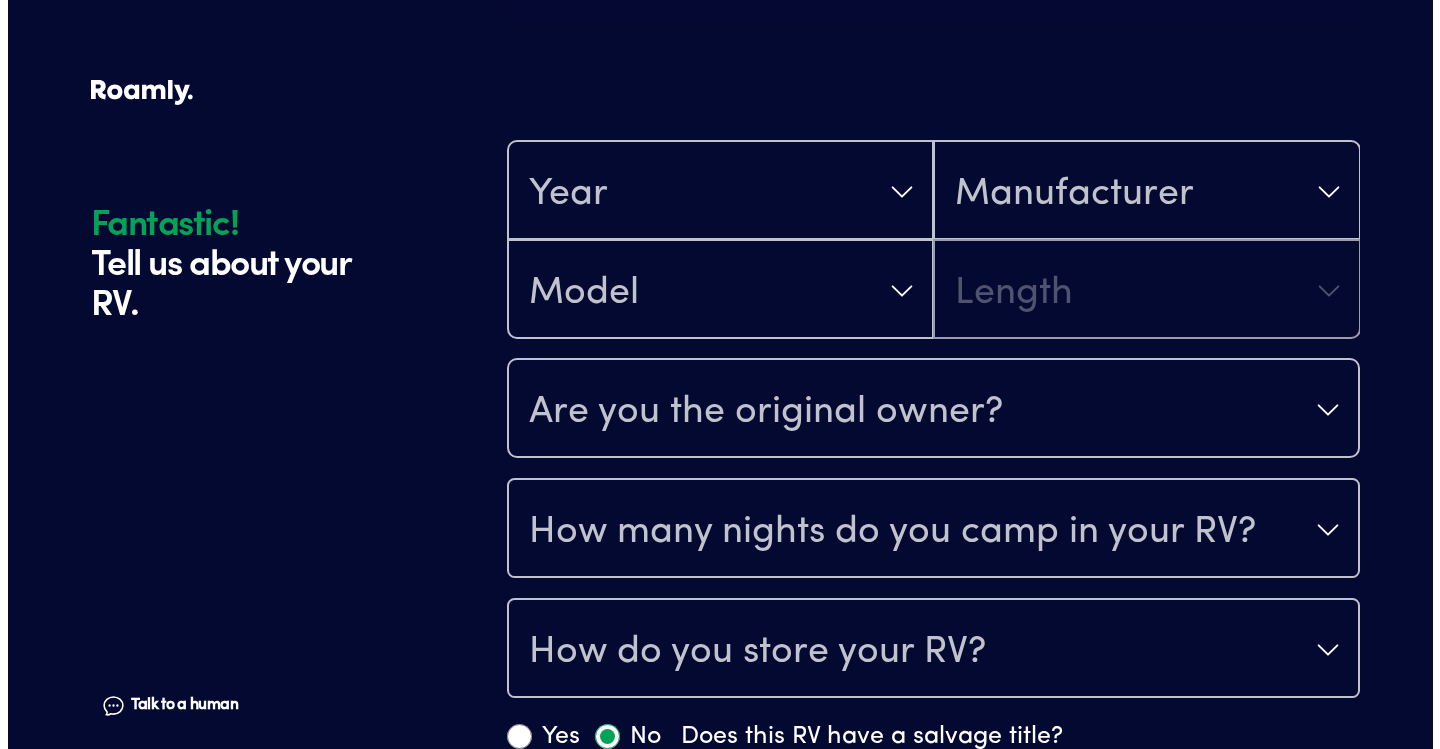 scroll, scrollTop: 390, scrollLeft: 0, axis: vertical 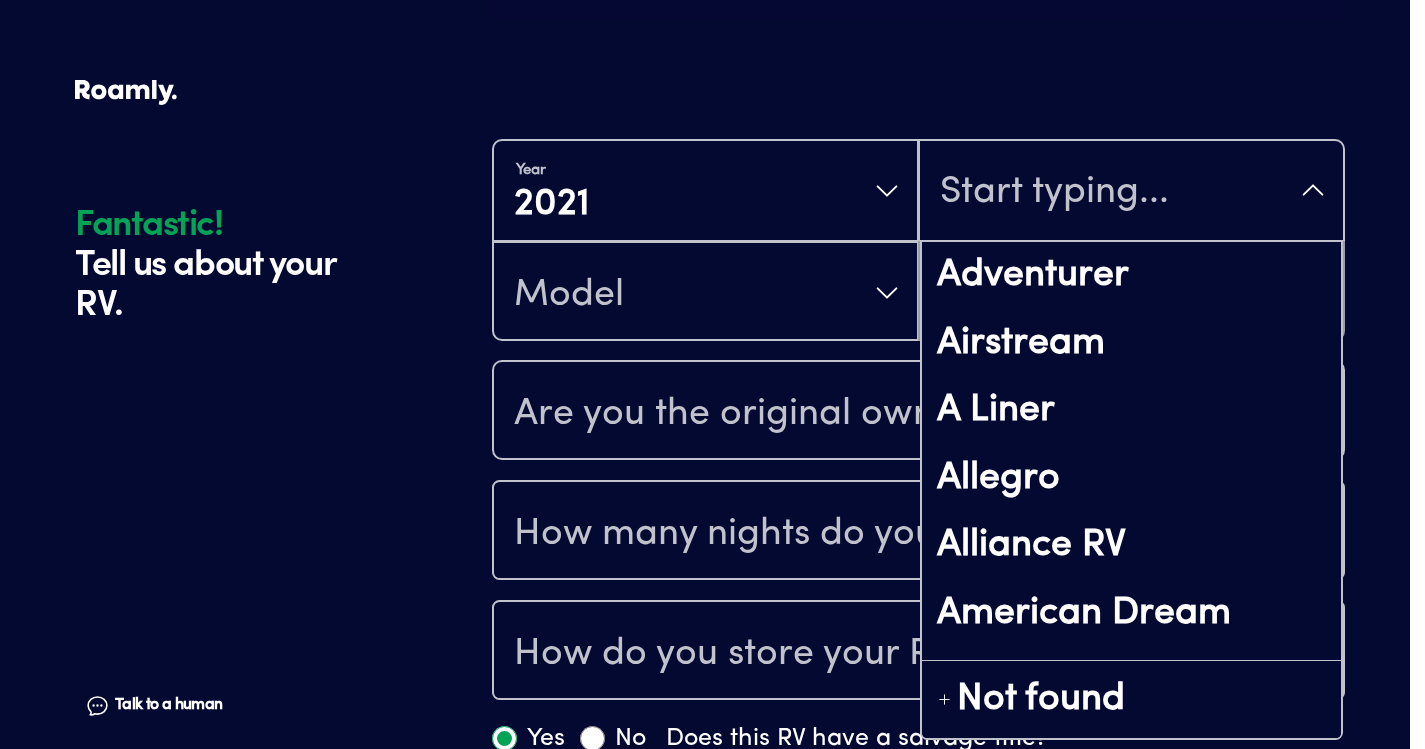 click at bounding box center (1131, 192) 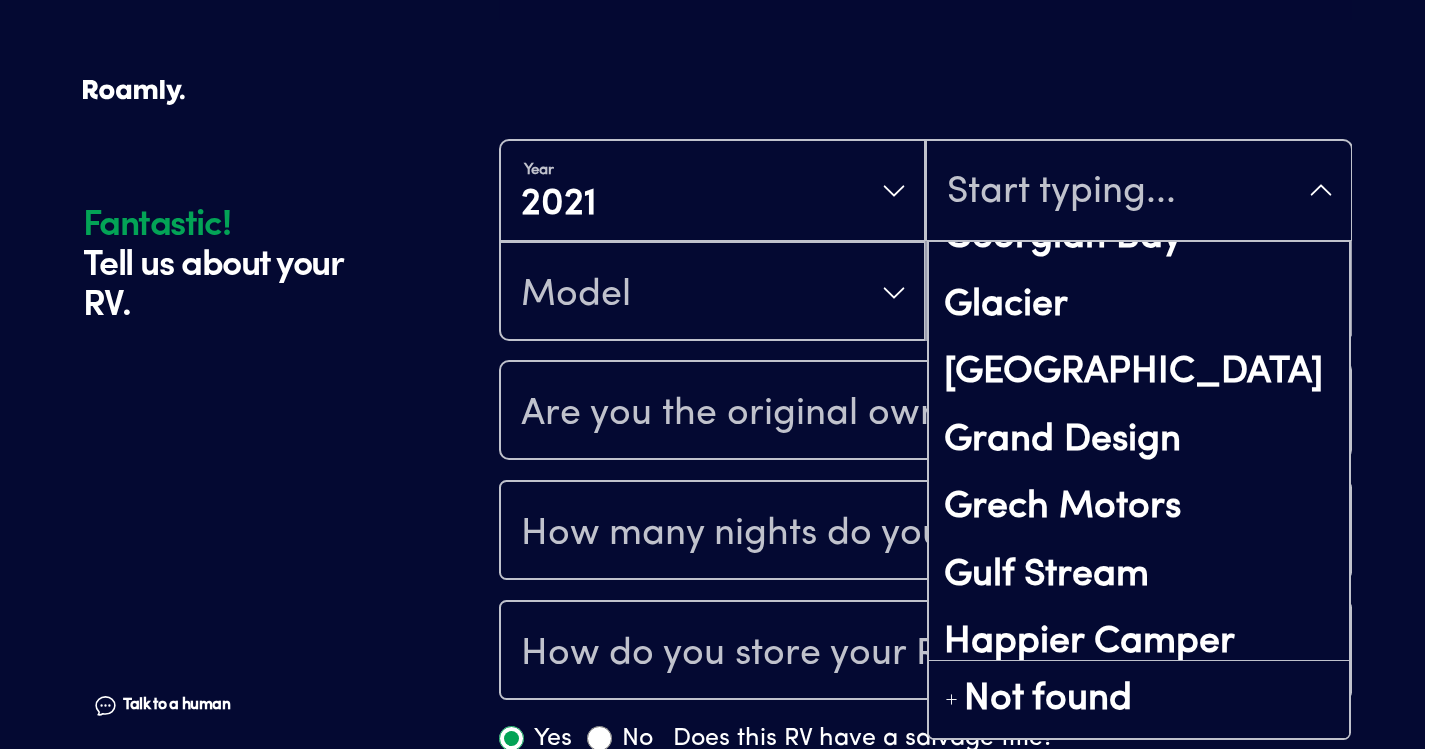 scroll, scrollTop: 5966, scrollLeft: 0, axis: vertical 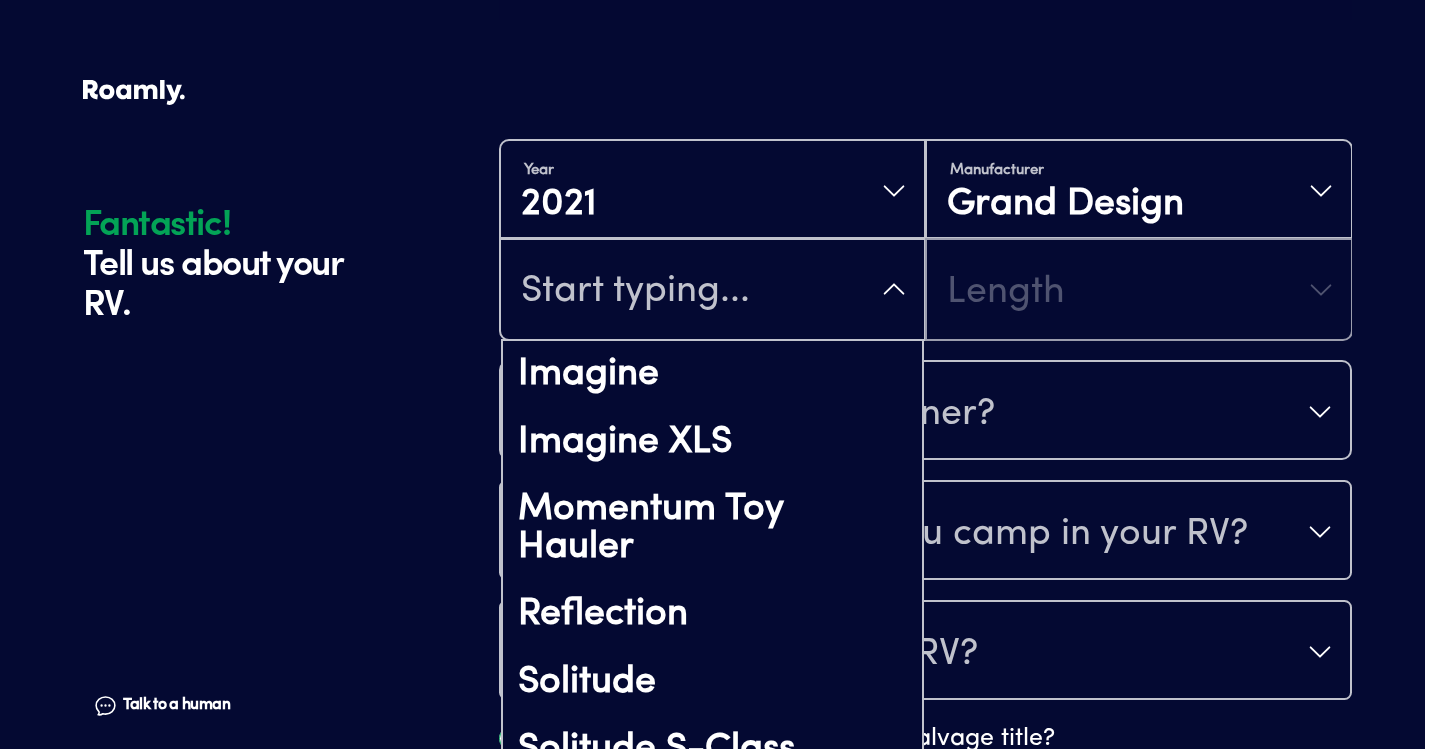 click at bounding box center [712, 291] 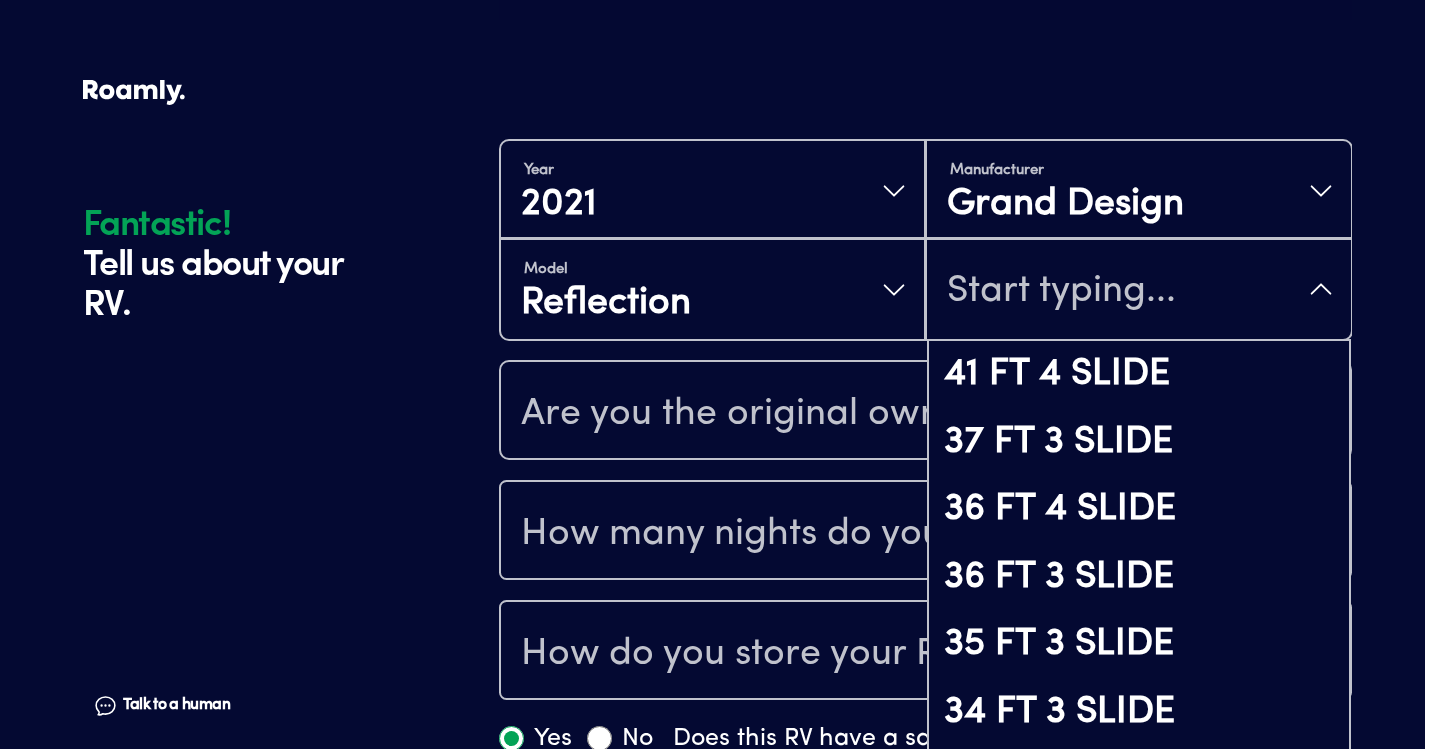 click at bounding box center [1138, 291] 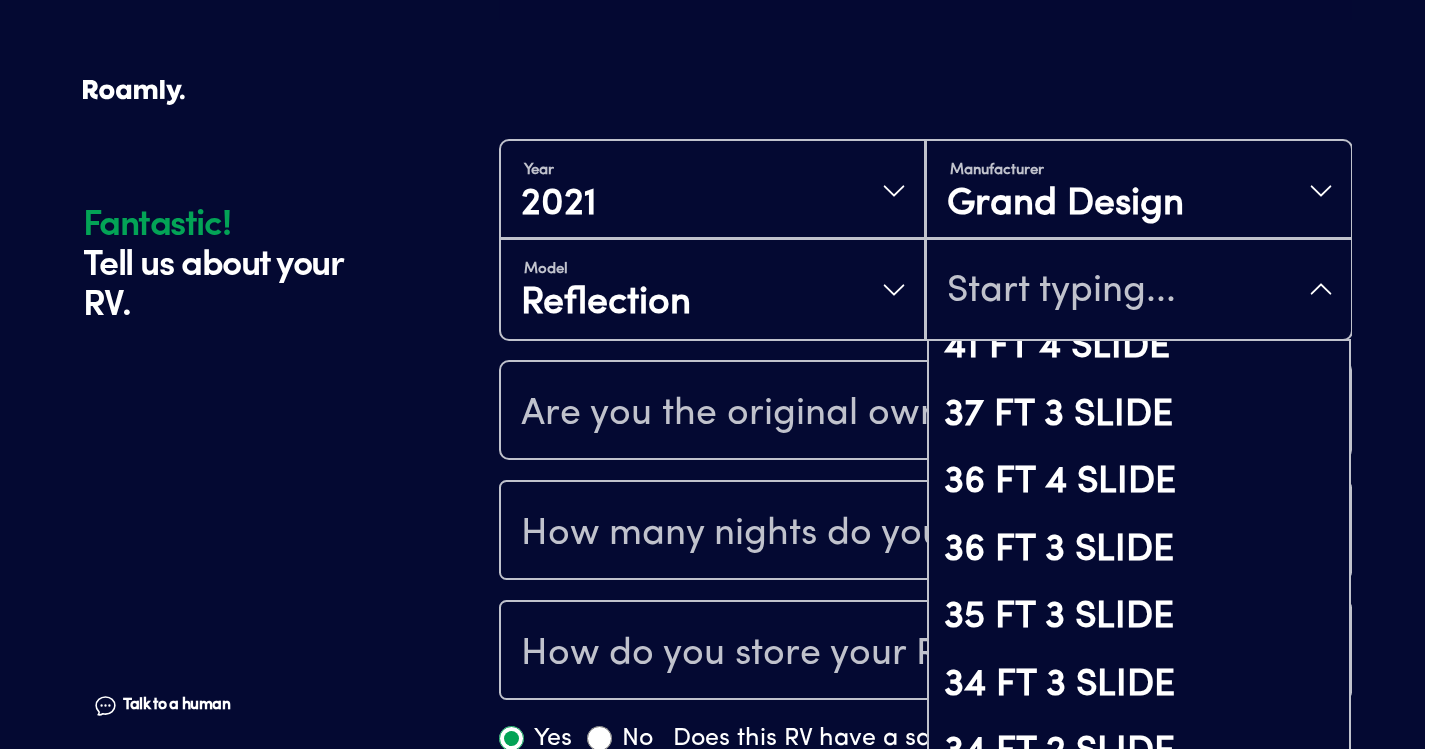 scroll, scrollTop: 0, scrollLeft: 0, axis: both 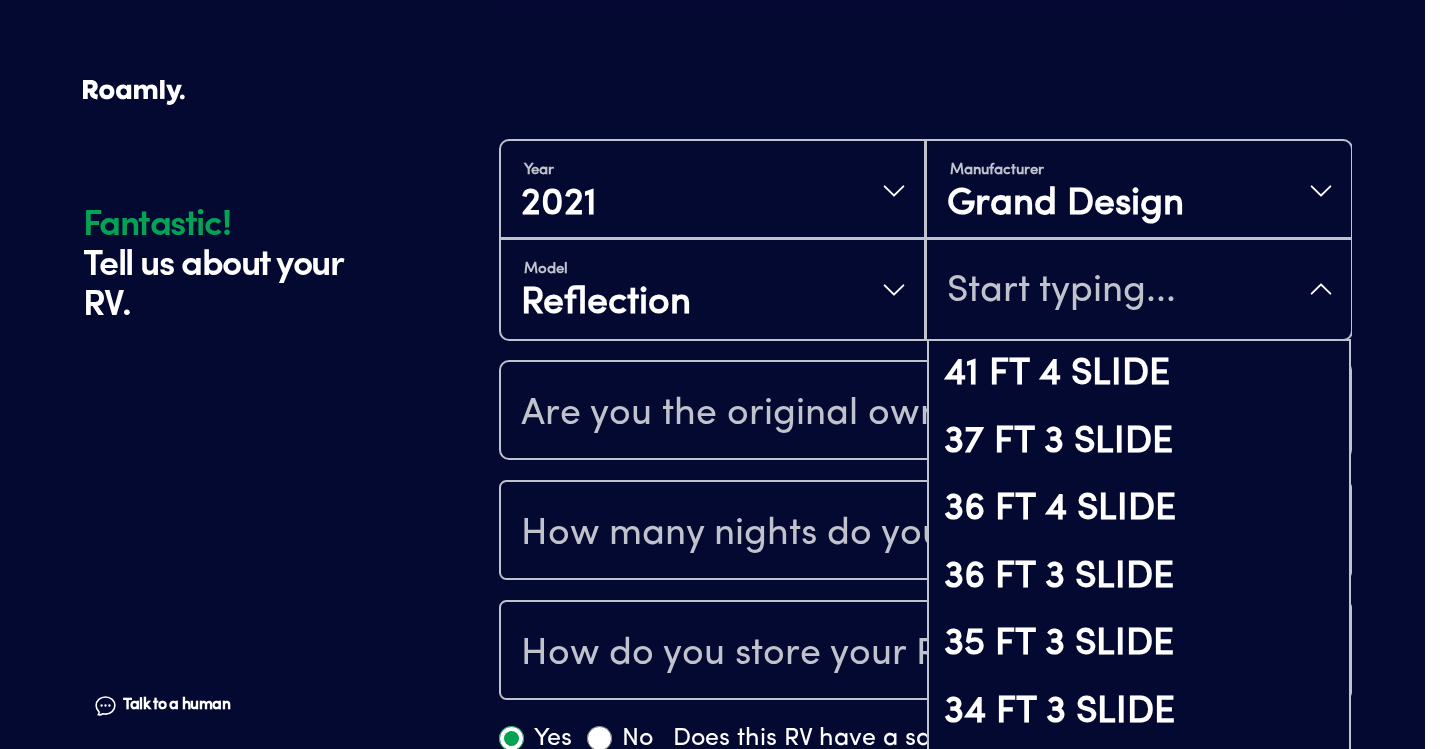 click at bounding box center [1138, 291] 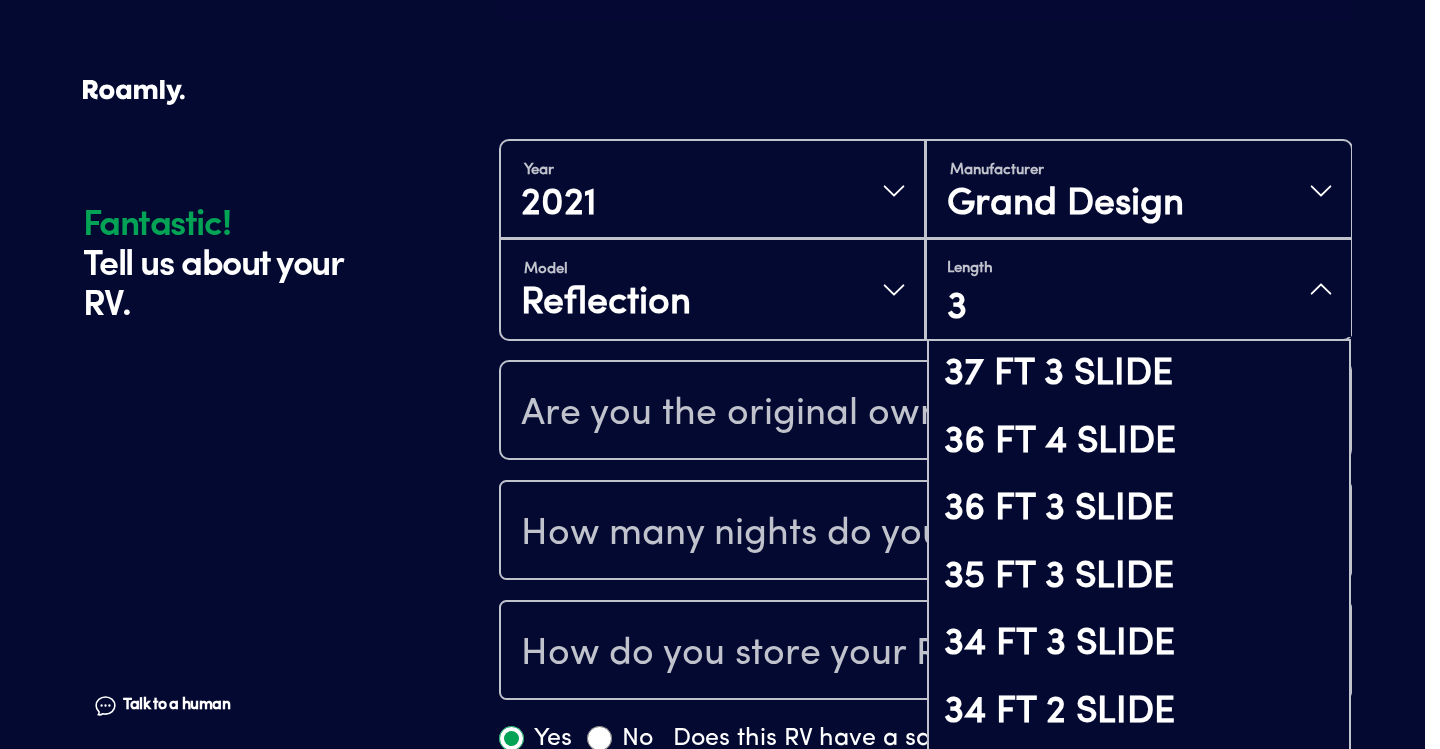 type on "31" 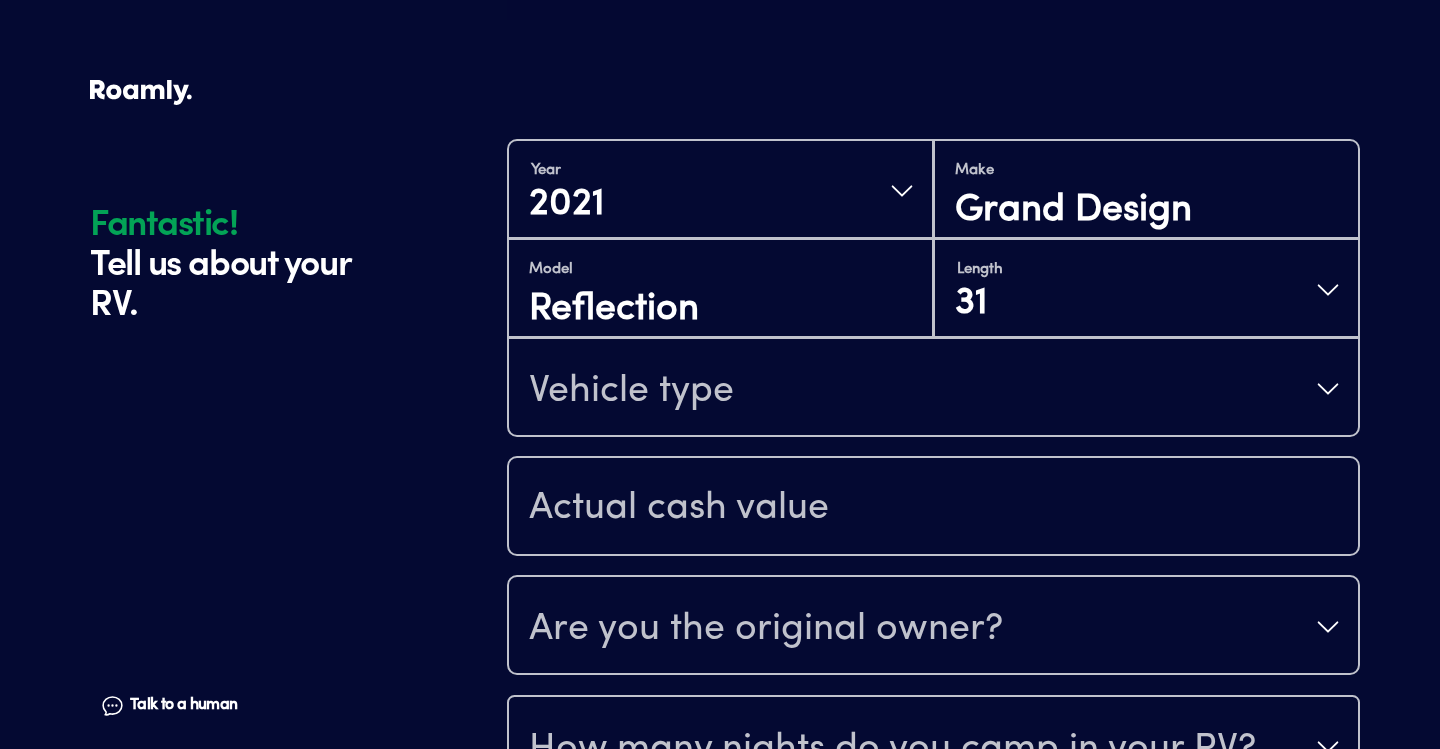 click on "Vehicle type" at bounding box center [933, 389] 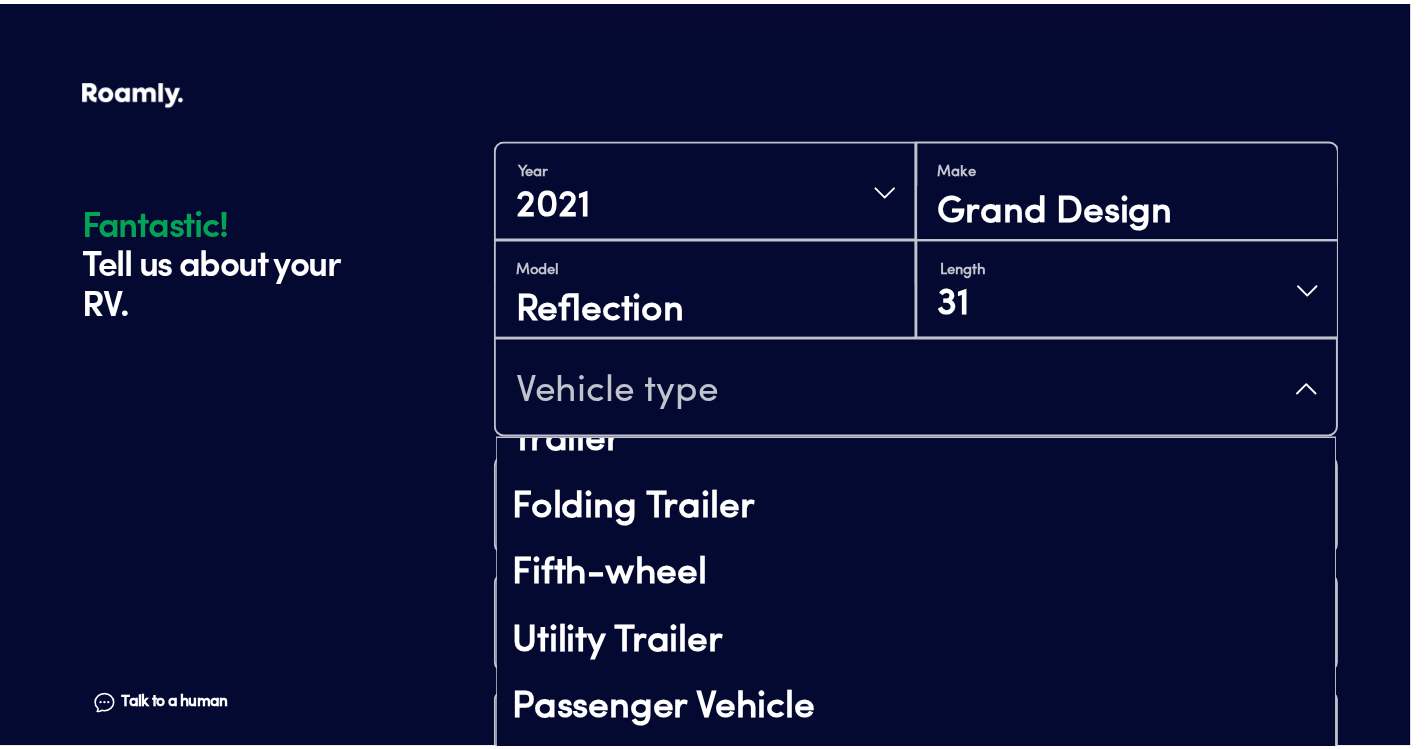 scroll, scrollTop: 325, scrollLeft: 0, axis: vertical 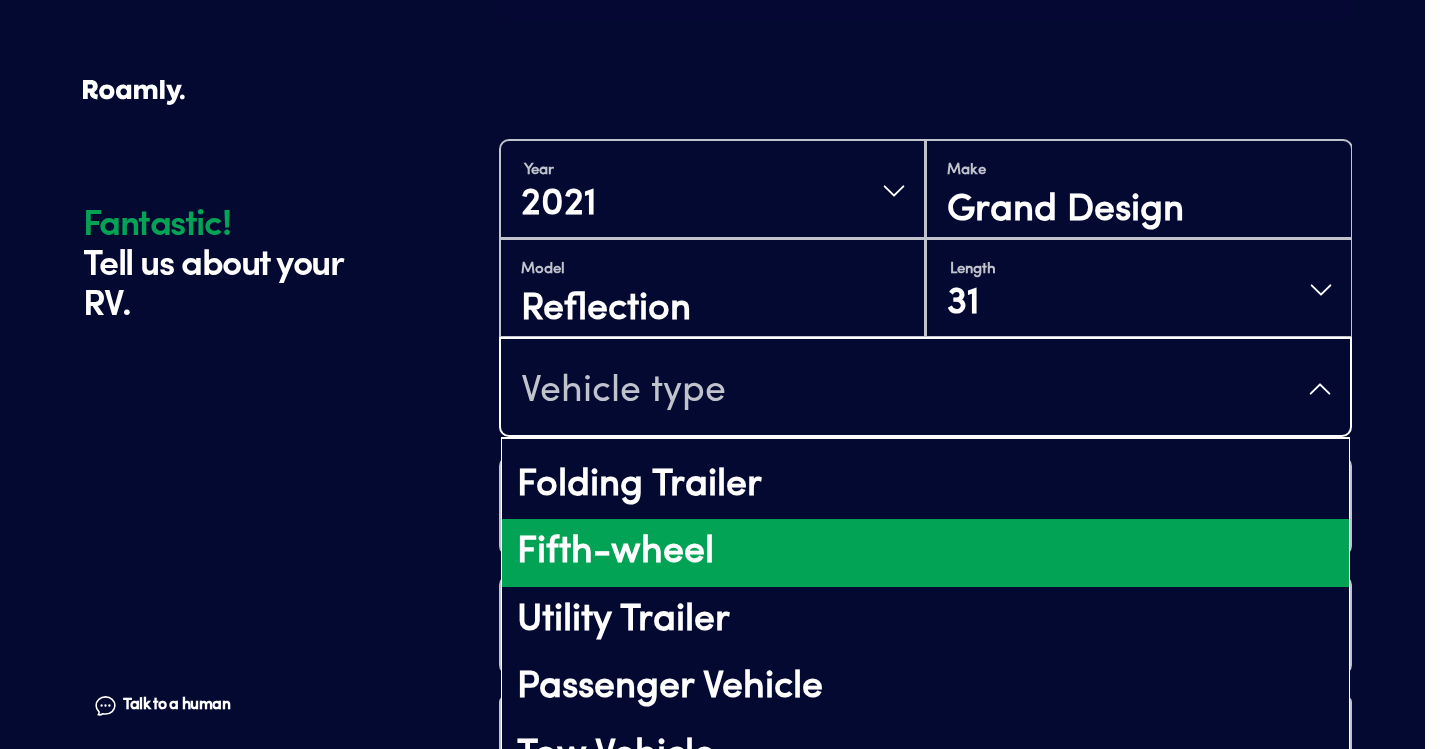 click on "Fifth-wheel" at bounding box center [925, 553] 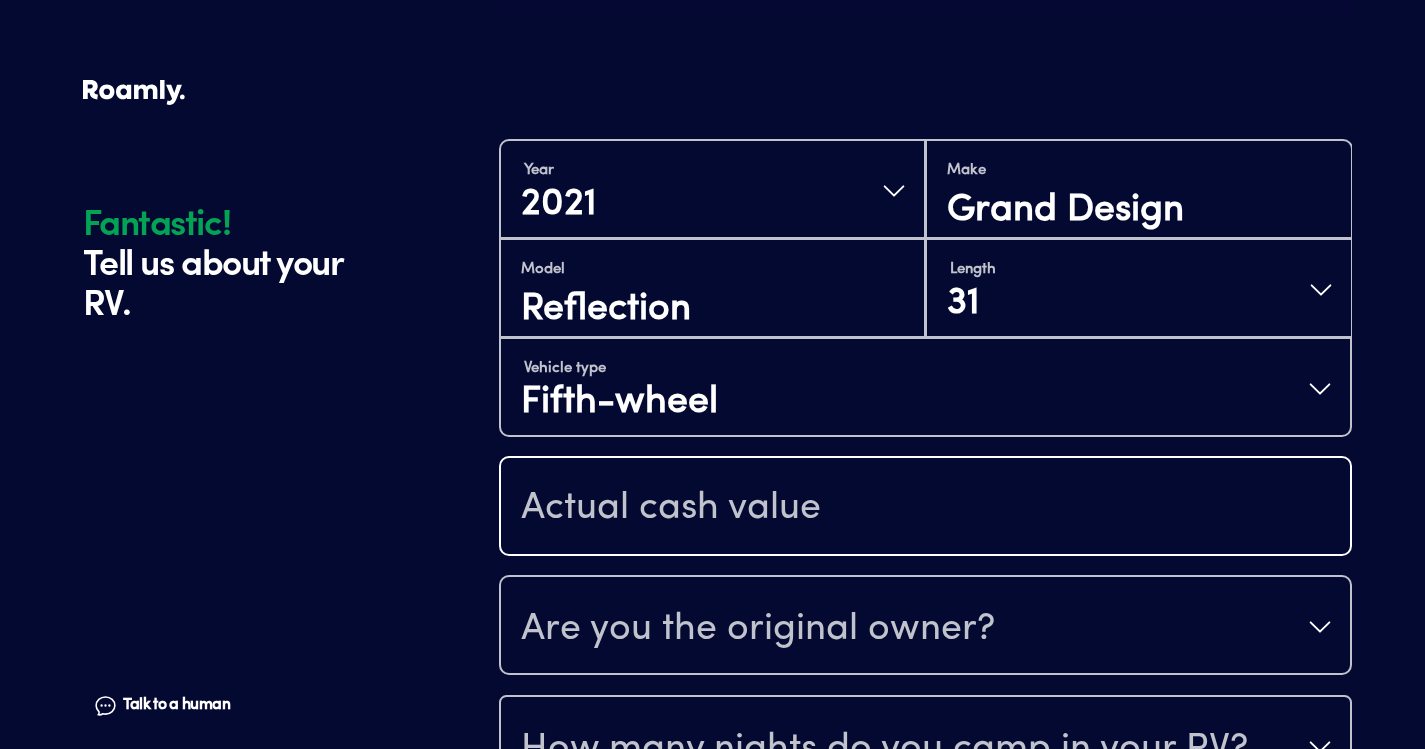 click at bounding box center [925, 508] 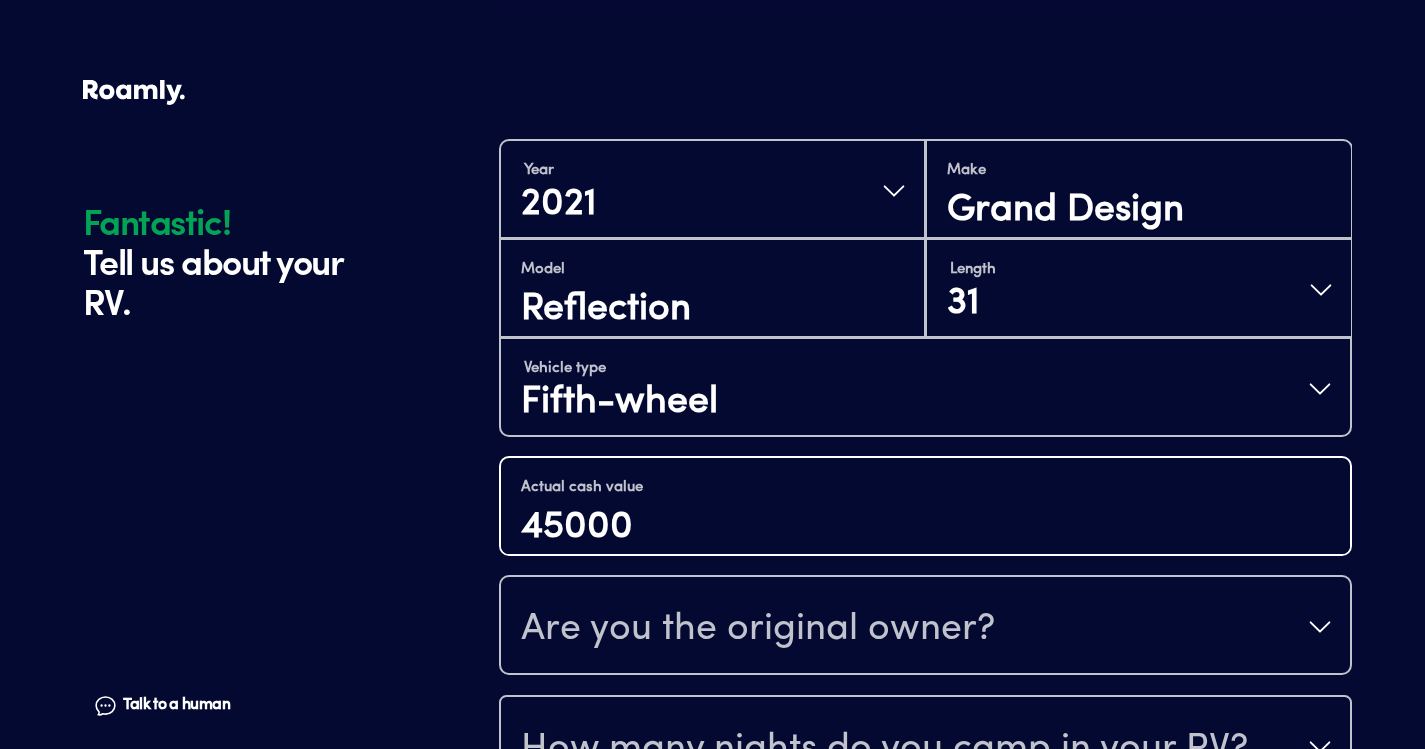 type on "45000" 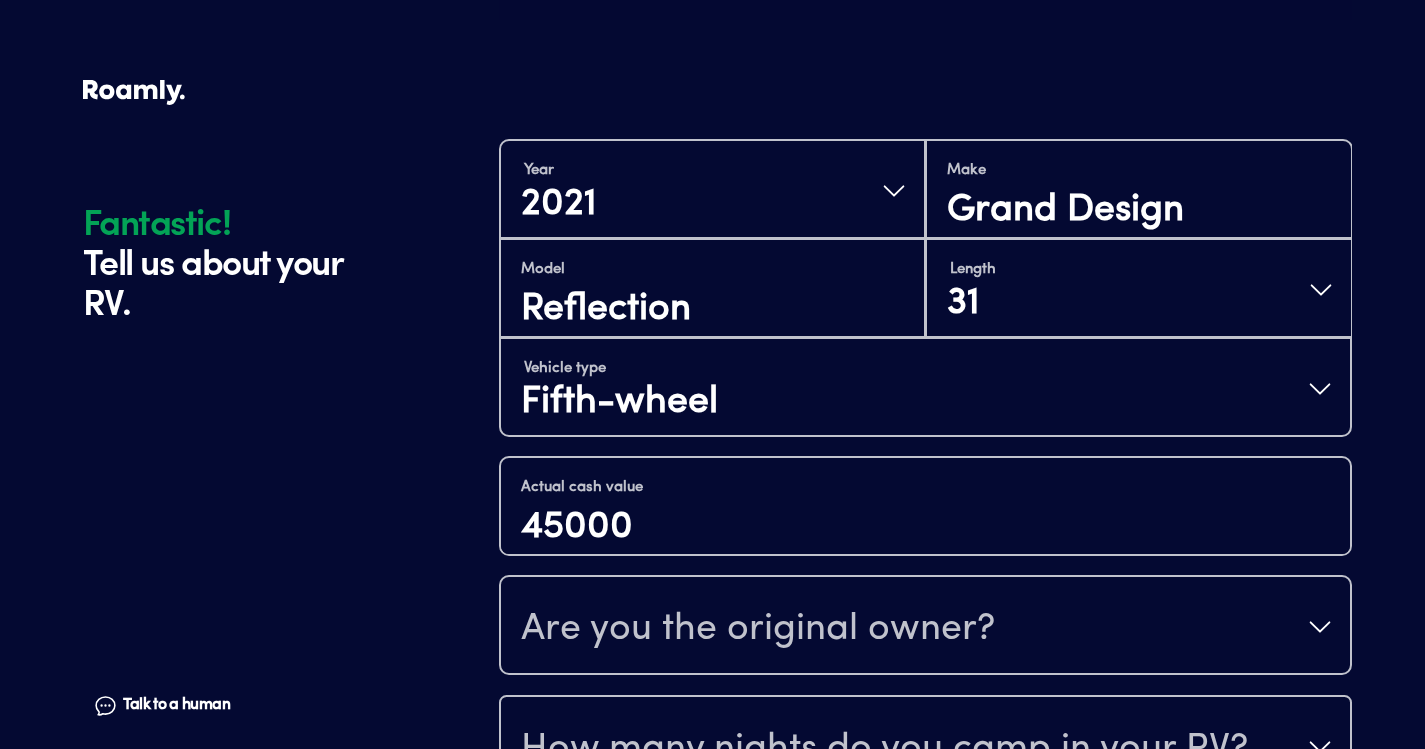 click on "Are you the original owner?" at bounding box center (925, 627) 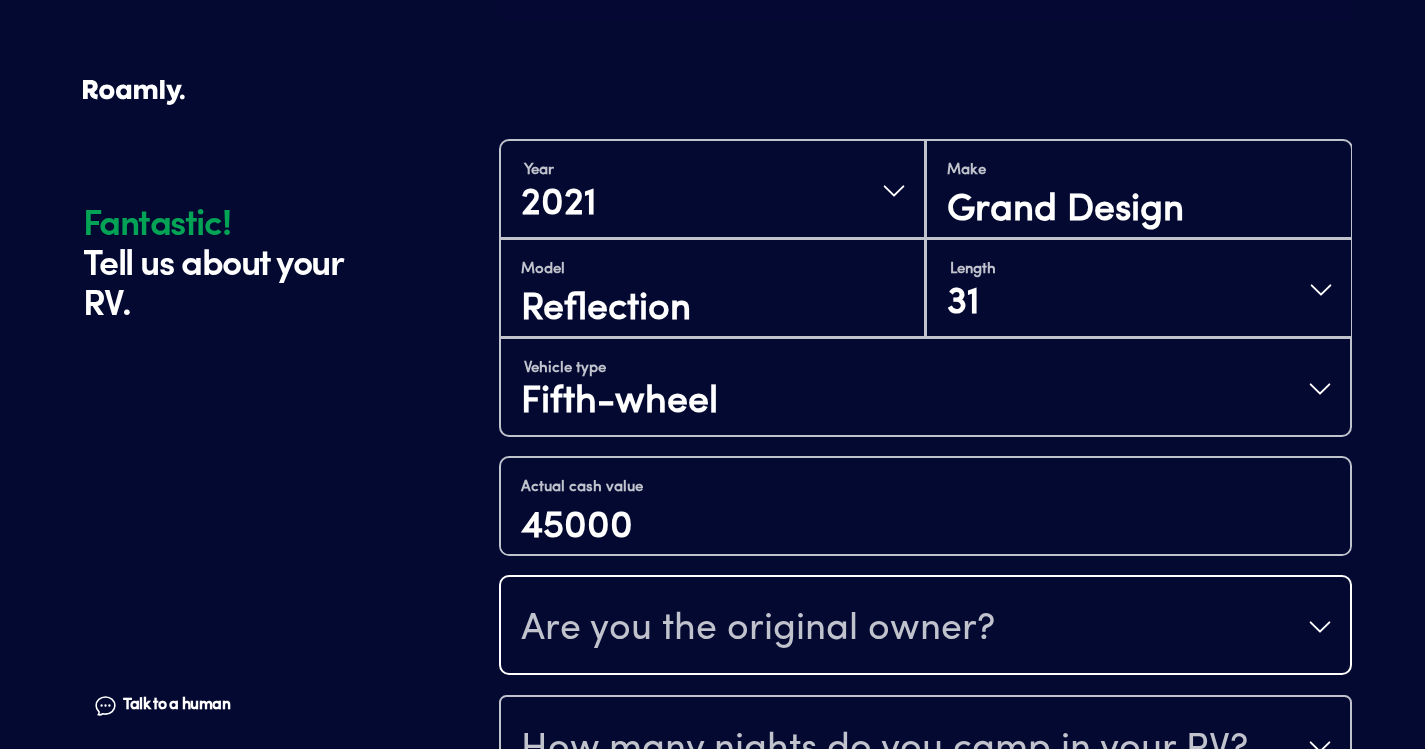 click on "Are you the original owner?" at bounding box center [925, 627] 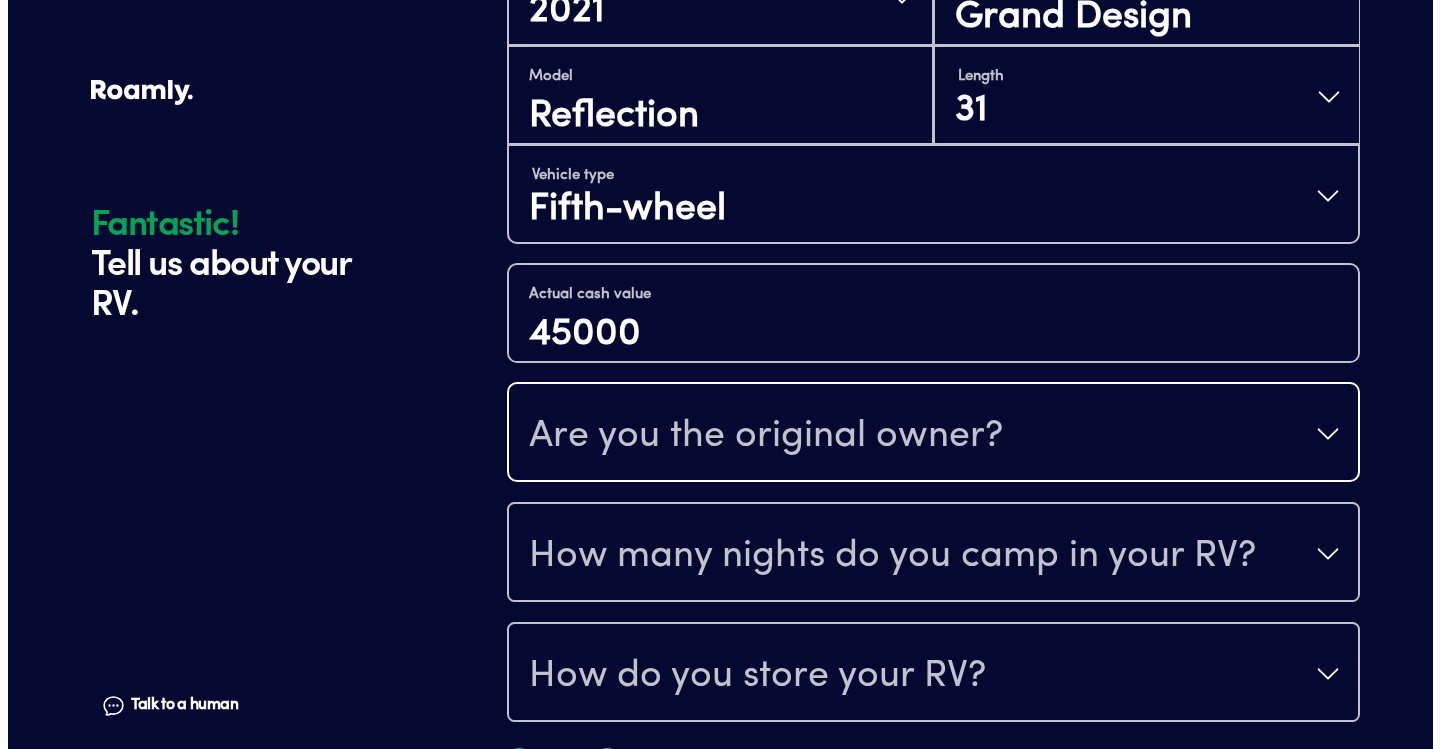 scroll, scrollTop: 585, scrollLeft: 0, axis: vertical 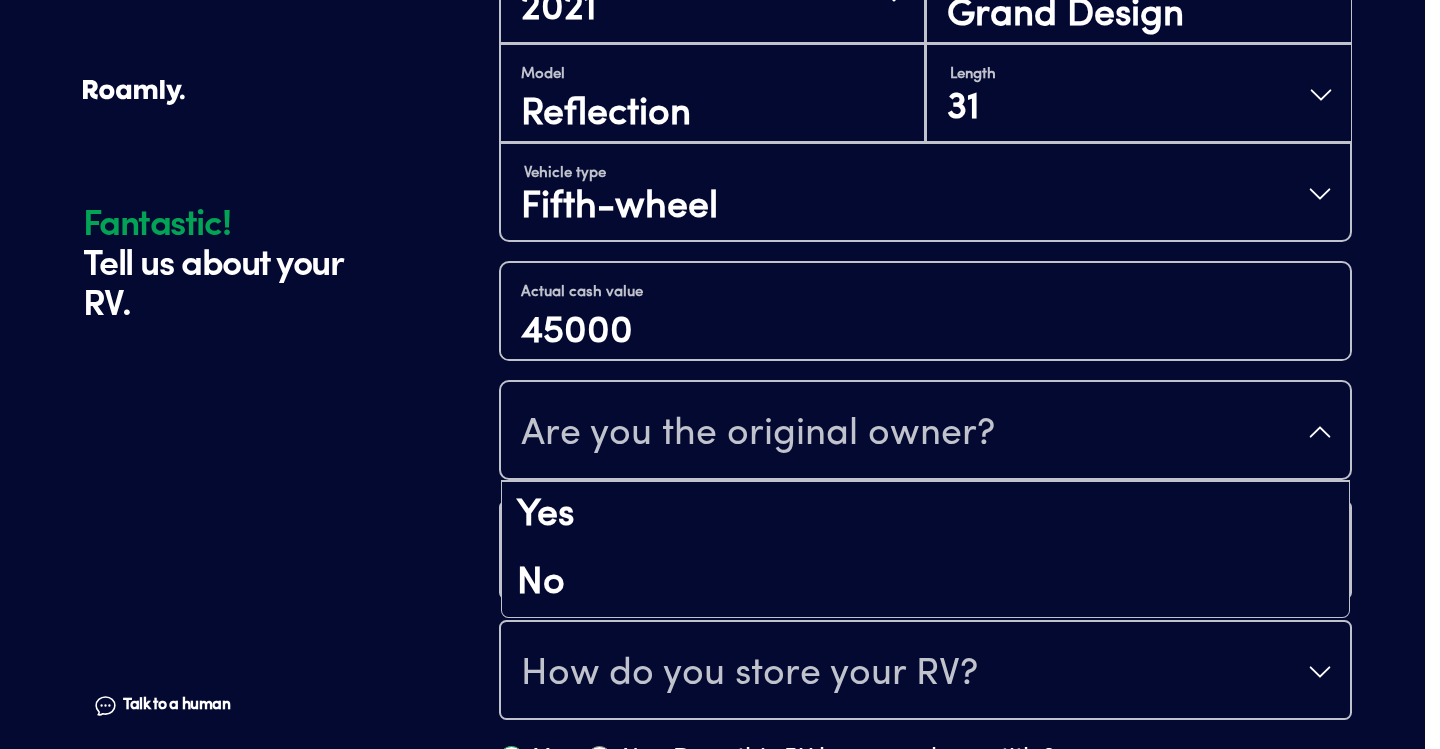 click on "Are you the original owner?" at bounding box center (925, 432) 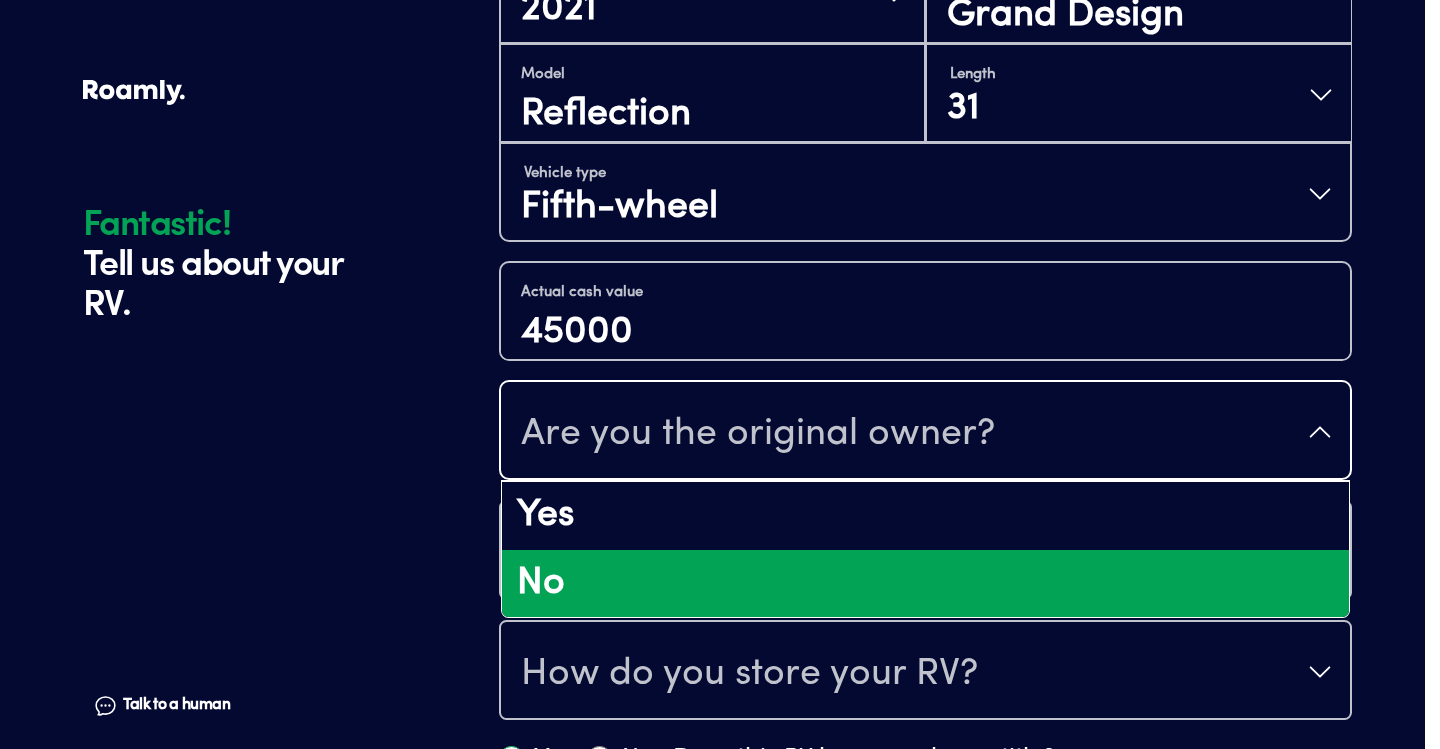 click on "No" at bounding box center (925, 584) 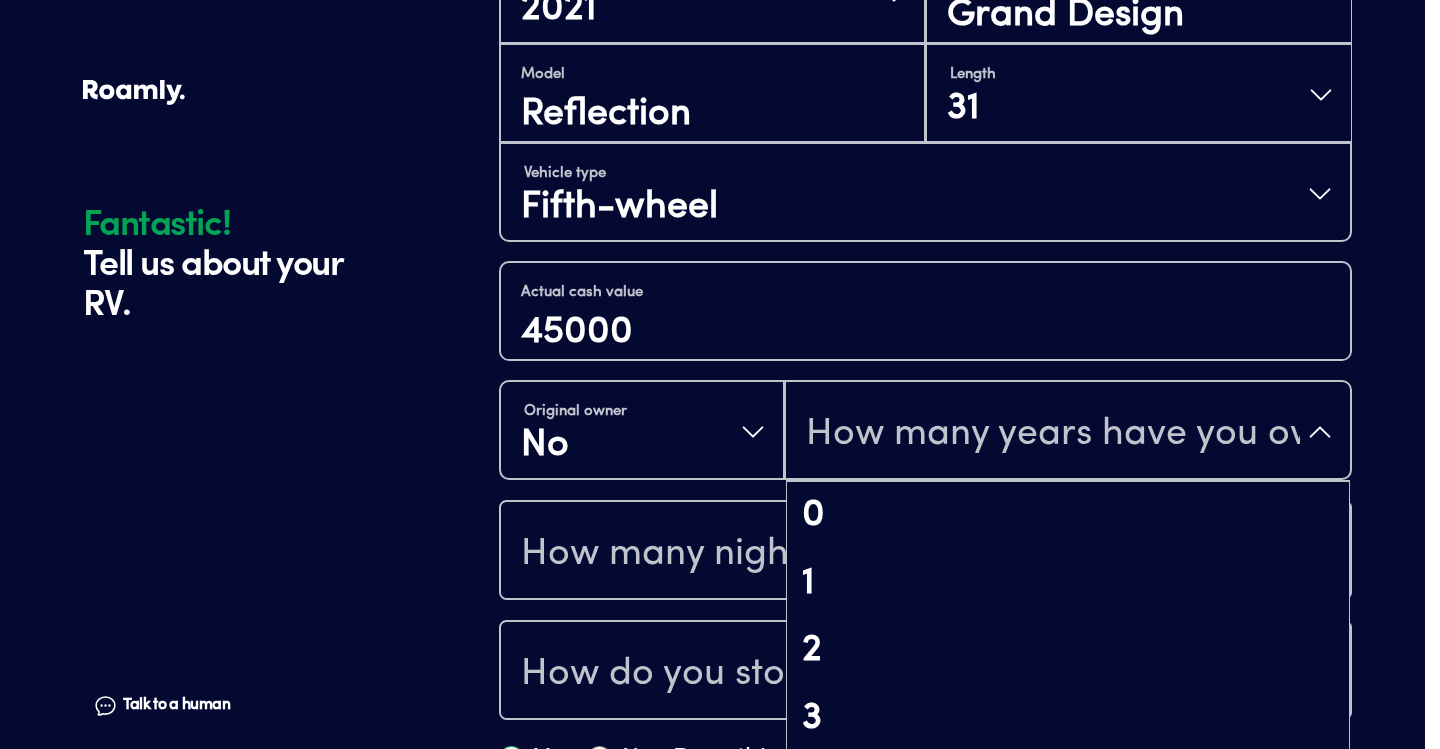 click on "How many years have you owned it?" at bounding box center (1053, 434) 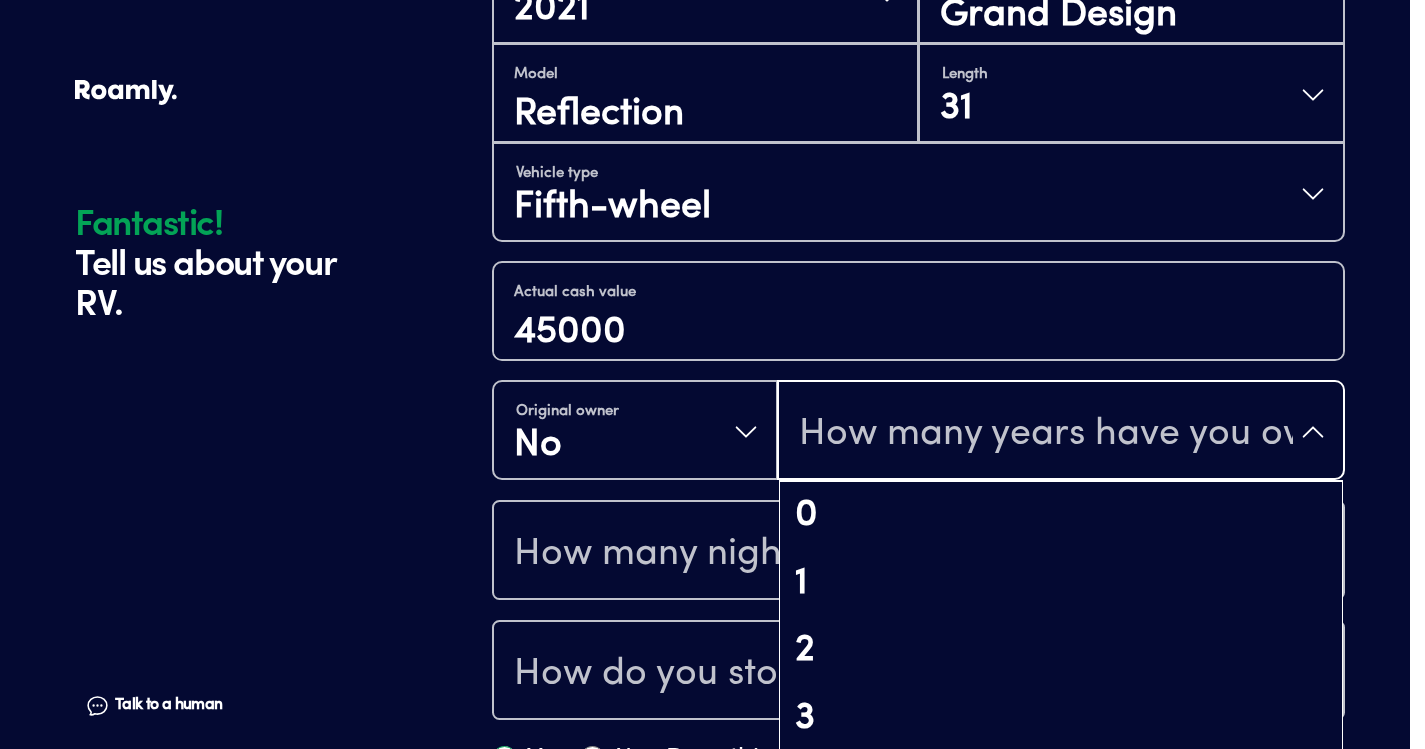 click on "How many years have you owned it?" at bounding box center [1061, 432] 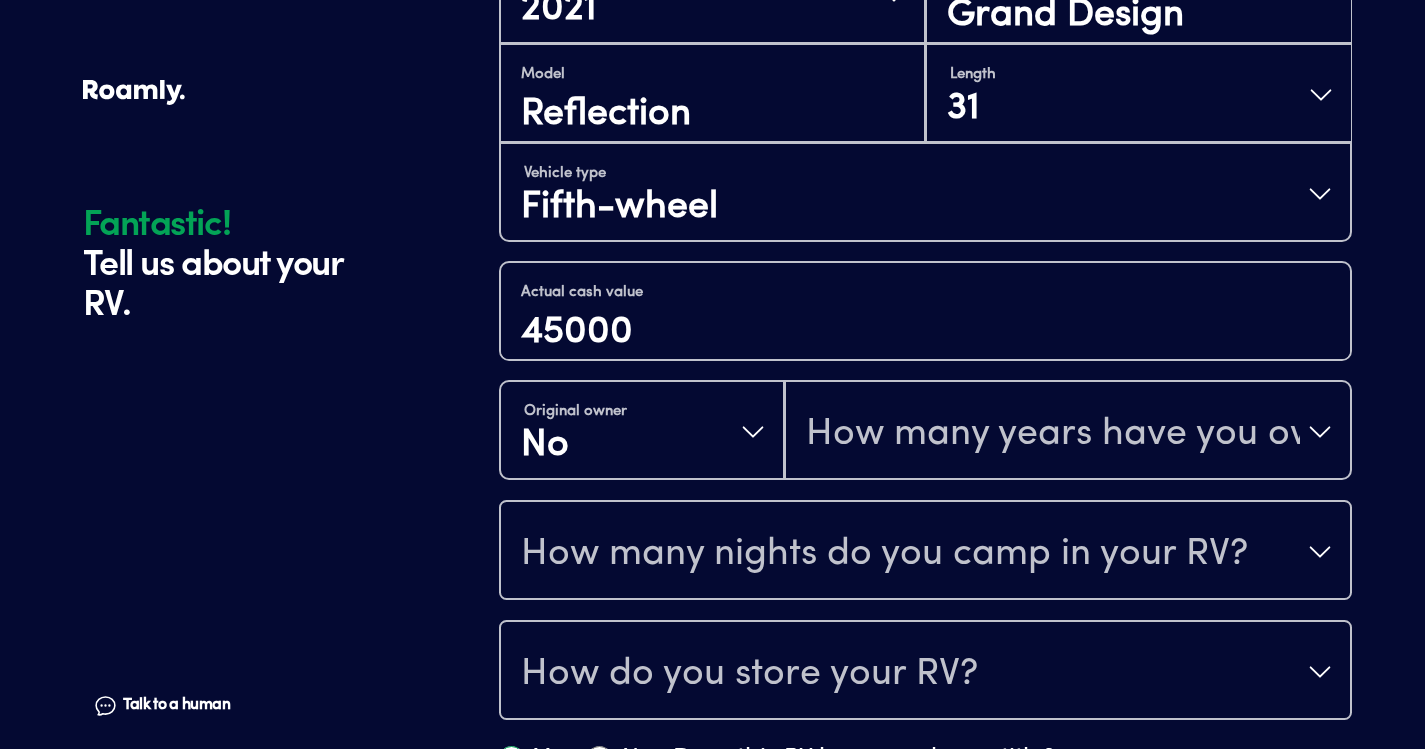 click on "How many years have you owned it?" at bounding box center [1053, 434] 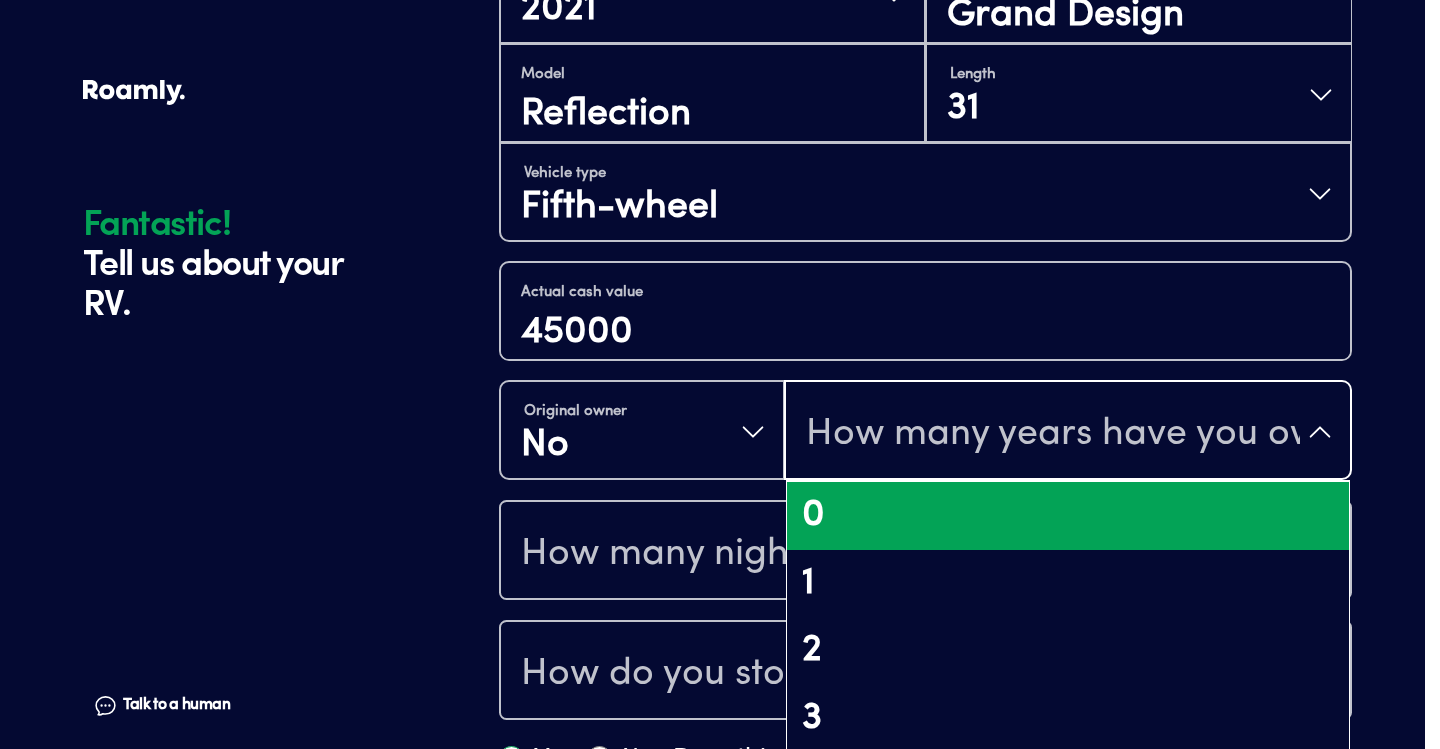click on "0" at bounding box center (1068, 516) 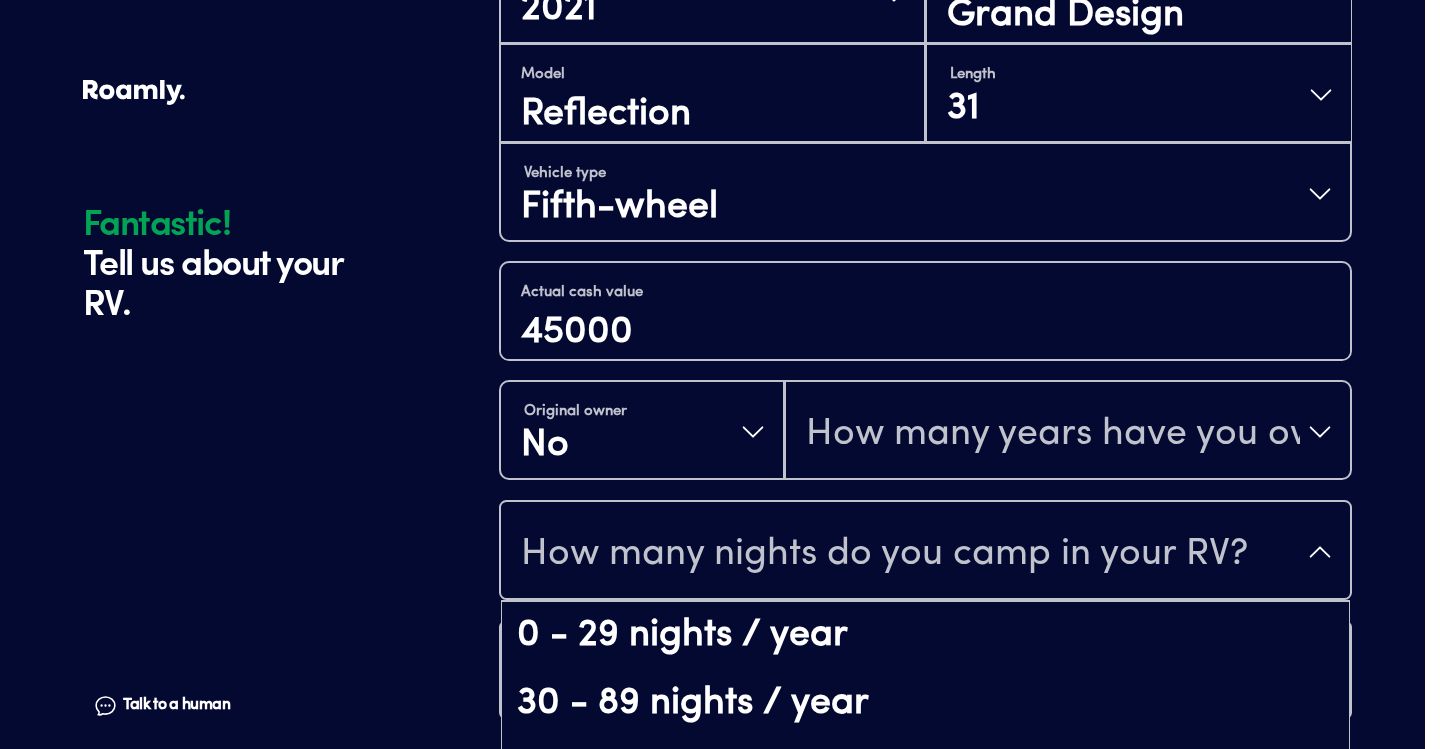 click on "How many nights do you camp in your RV?" at bounding box center [925, 552] 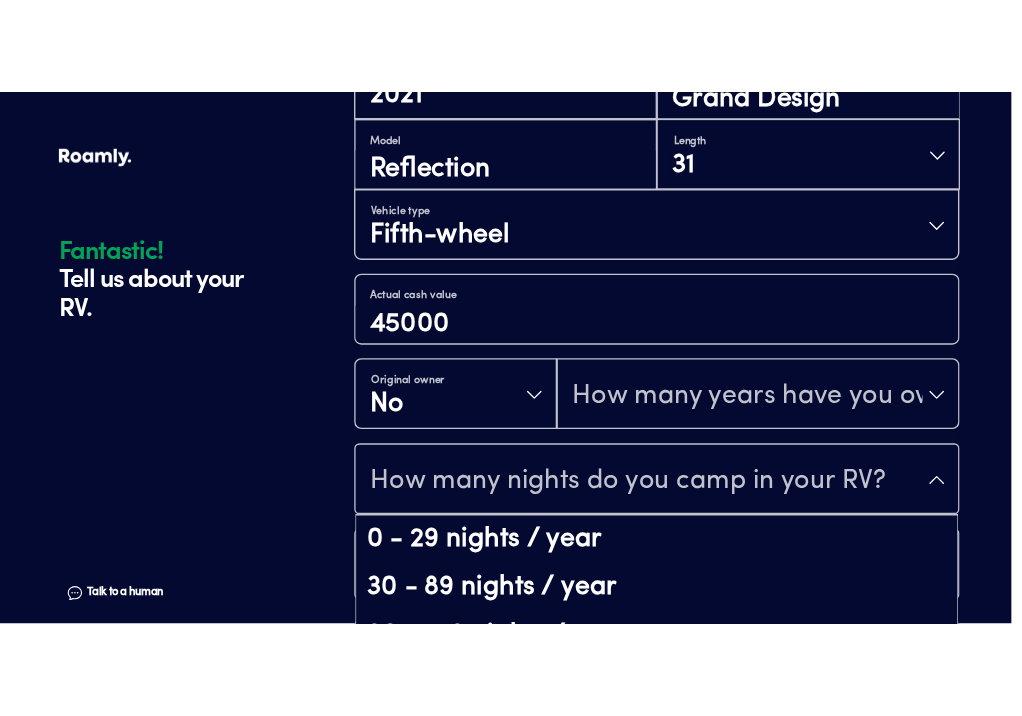 scroll, scrollTop: 41, scrollLeft: 0, axis: vertical 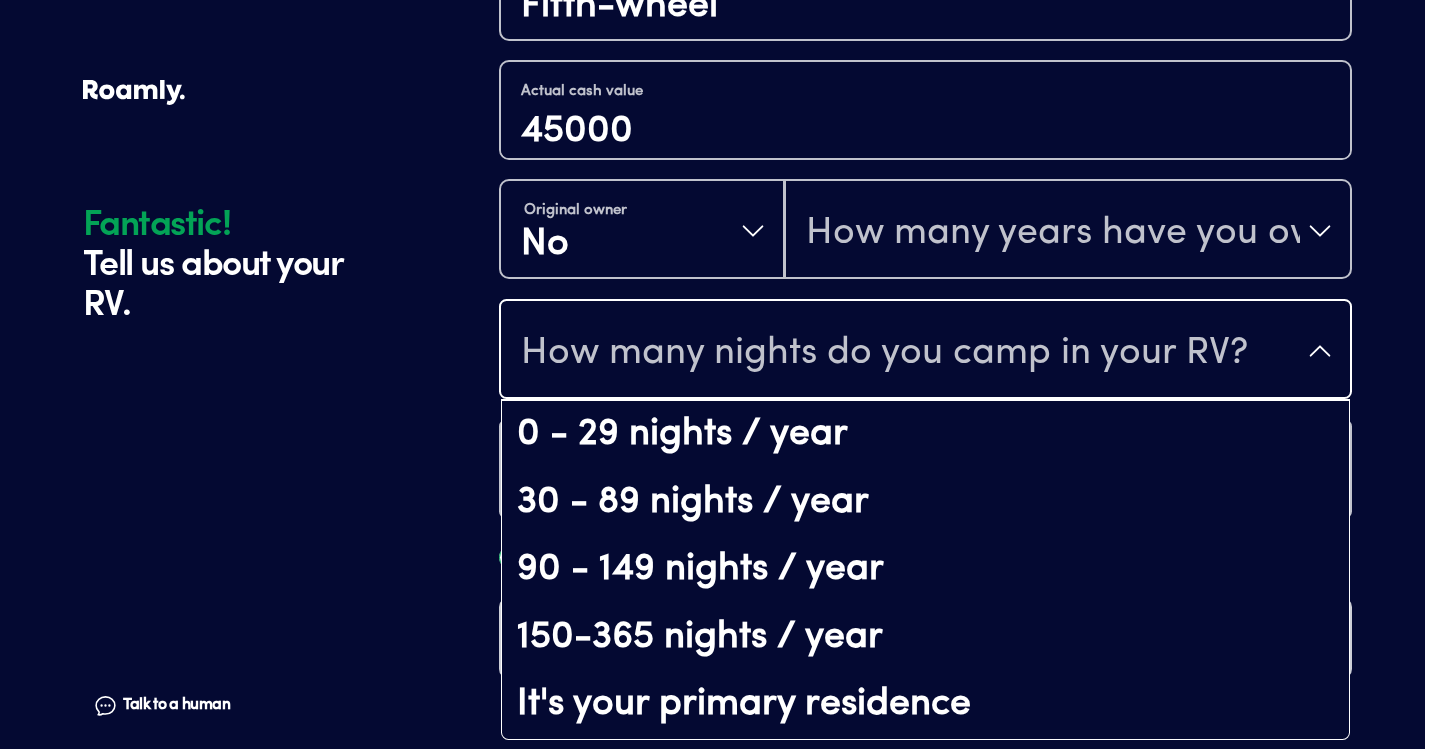 click on "0 - 29 nights / year 30 - 89 nights / year 90 - 149 nights / year 150-365 nights / year It's your primary residence" at bounding box center (925, 569) 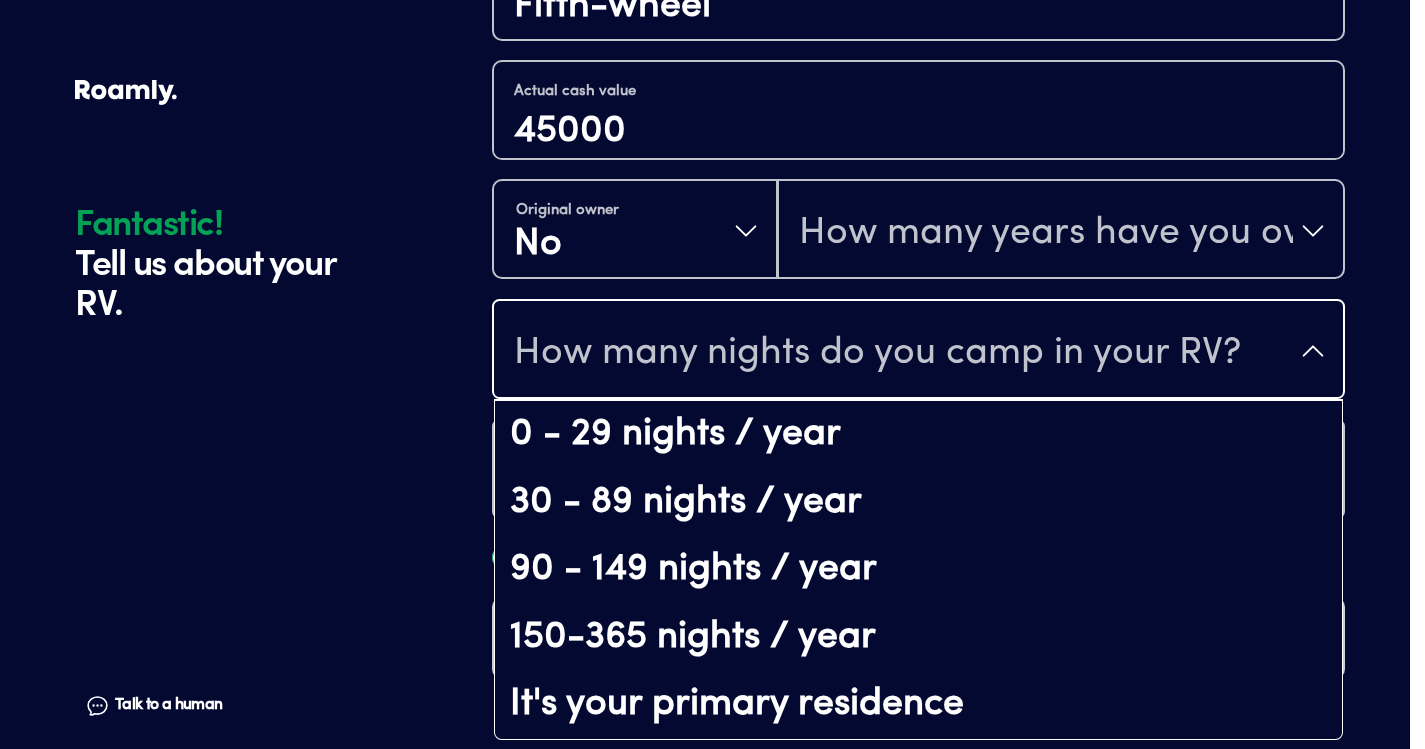 scroll, scrollTop: 0, scrollLeft: 0, axis: both 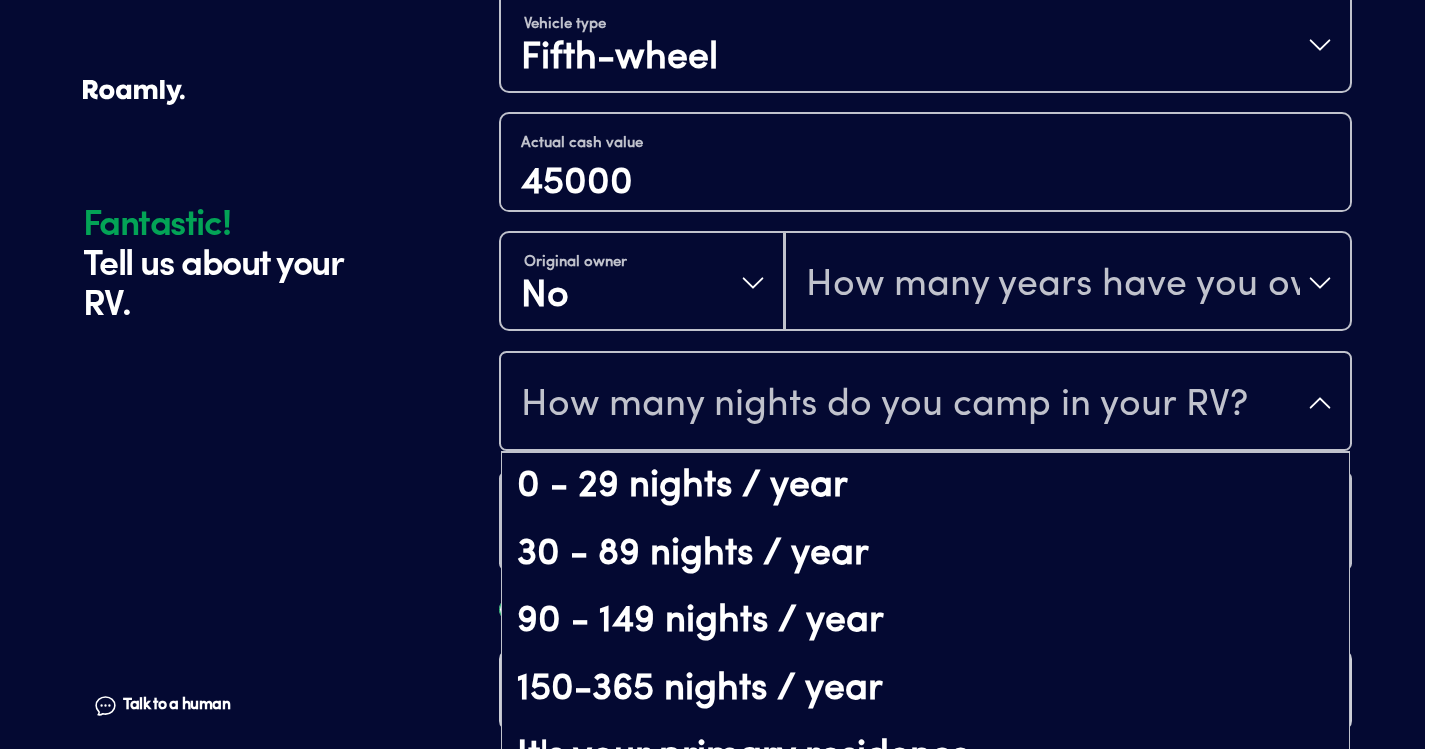 click on "How many nights do you camp in your RV?" at bounding box center [925, 403] 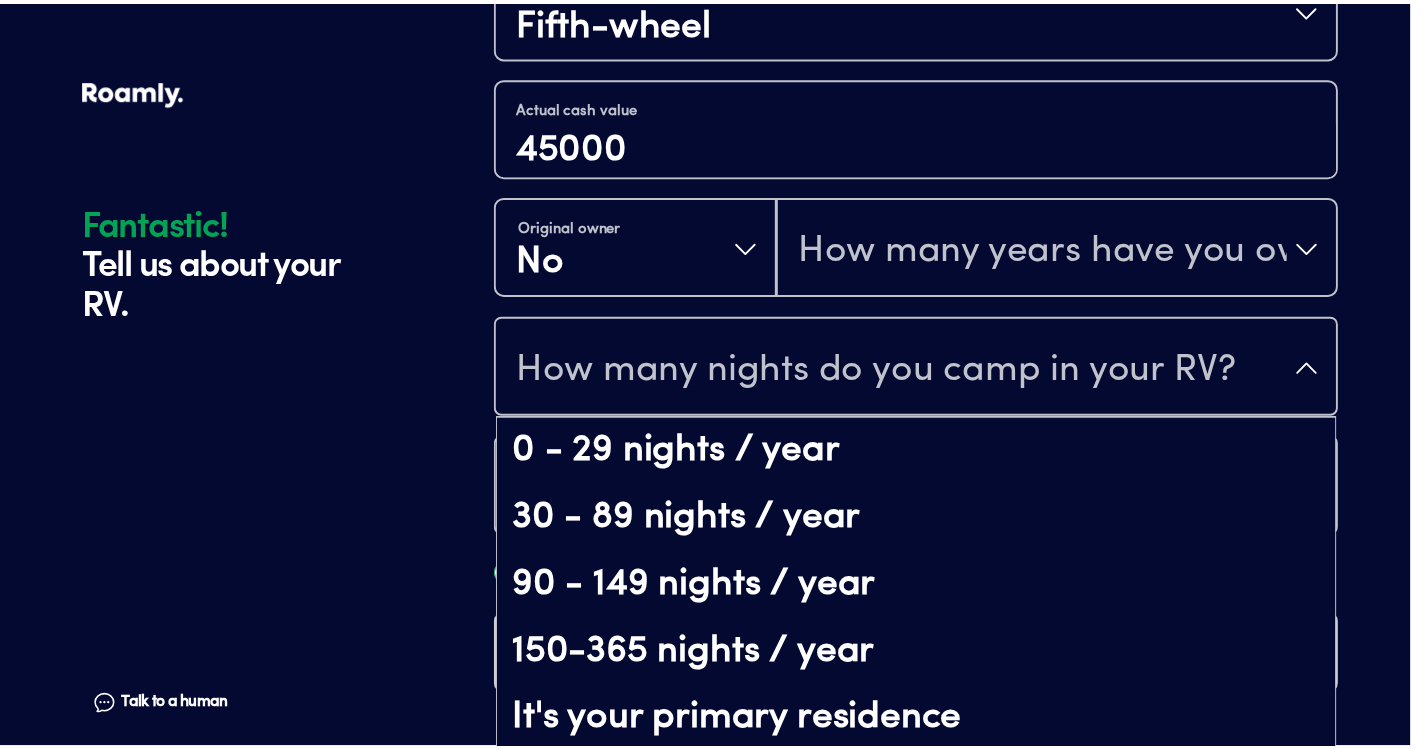 scroll, scrollTop: 41, scrollLeft: 0, axis: vertical 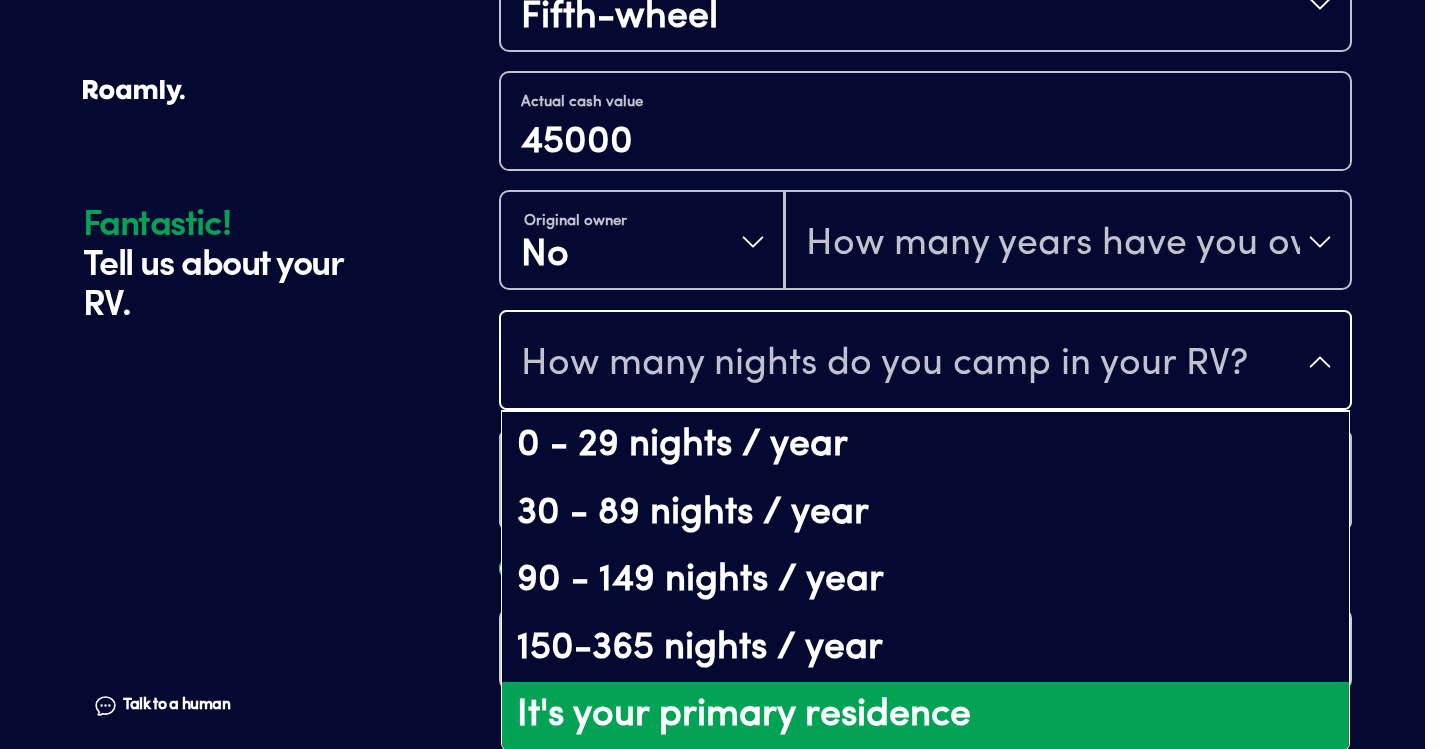 click on "It's your primary residence" at bounding box center (925, 716) 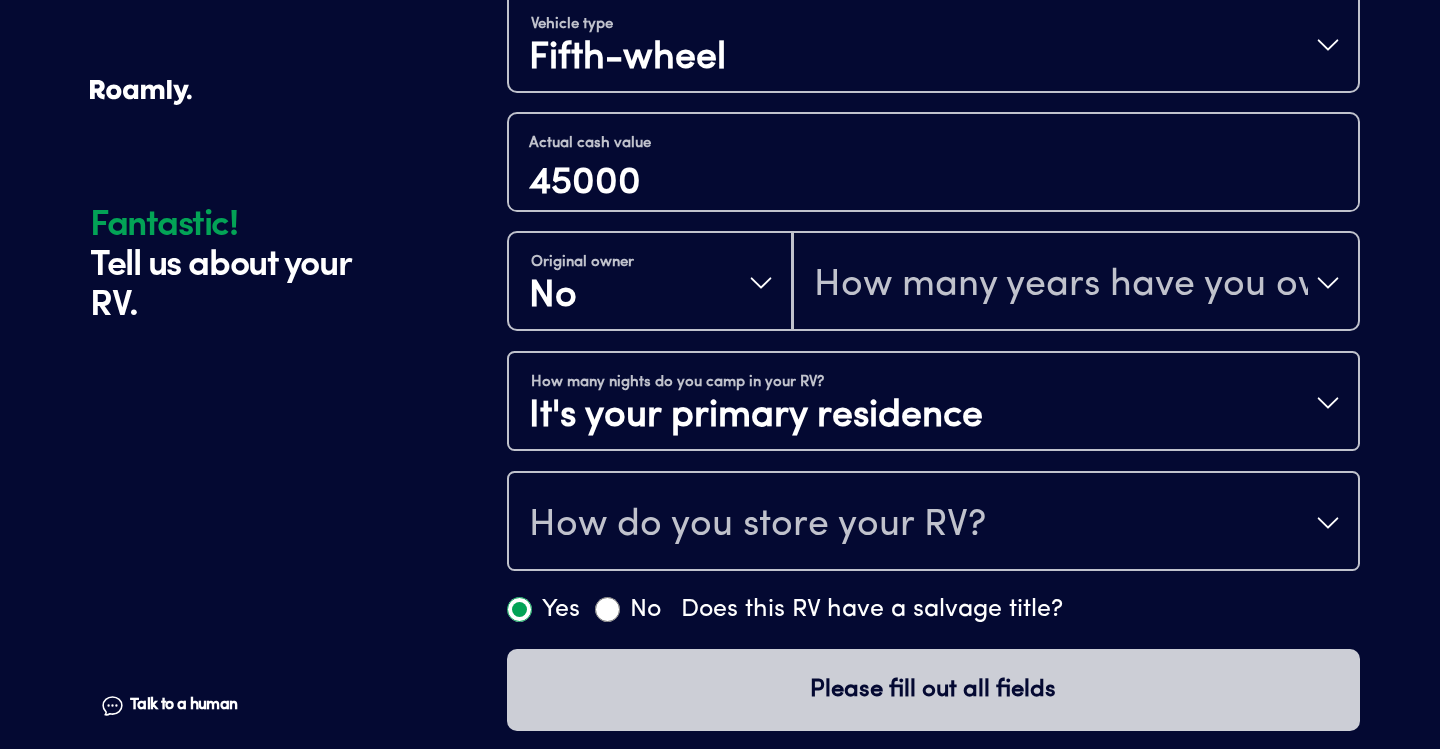 click on "How do you store your RV?" at bounding box center [933, 523] 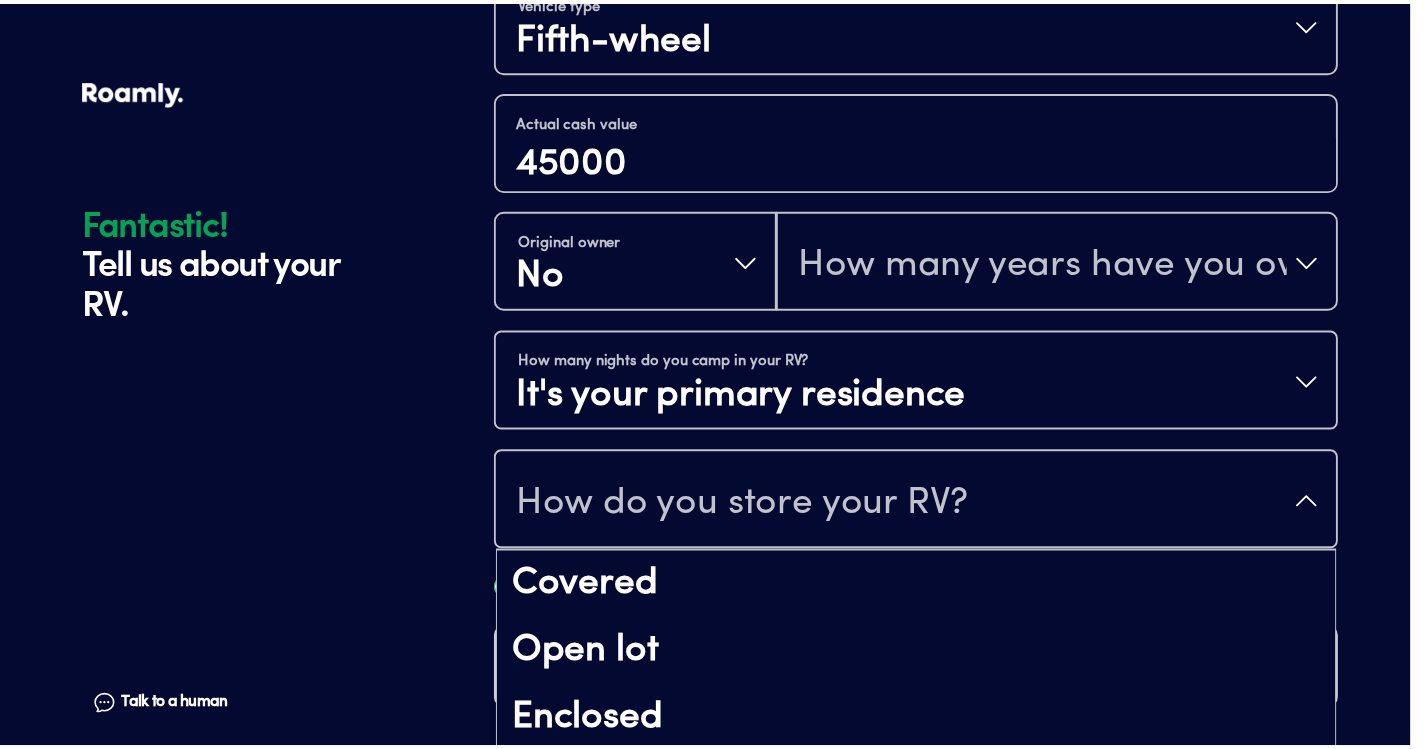 scroll, scrollTop: 26, scrollLeft: 0, axis: vertical 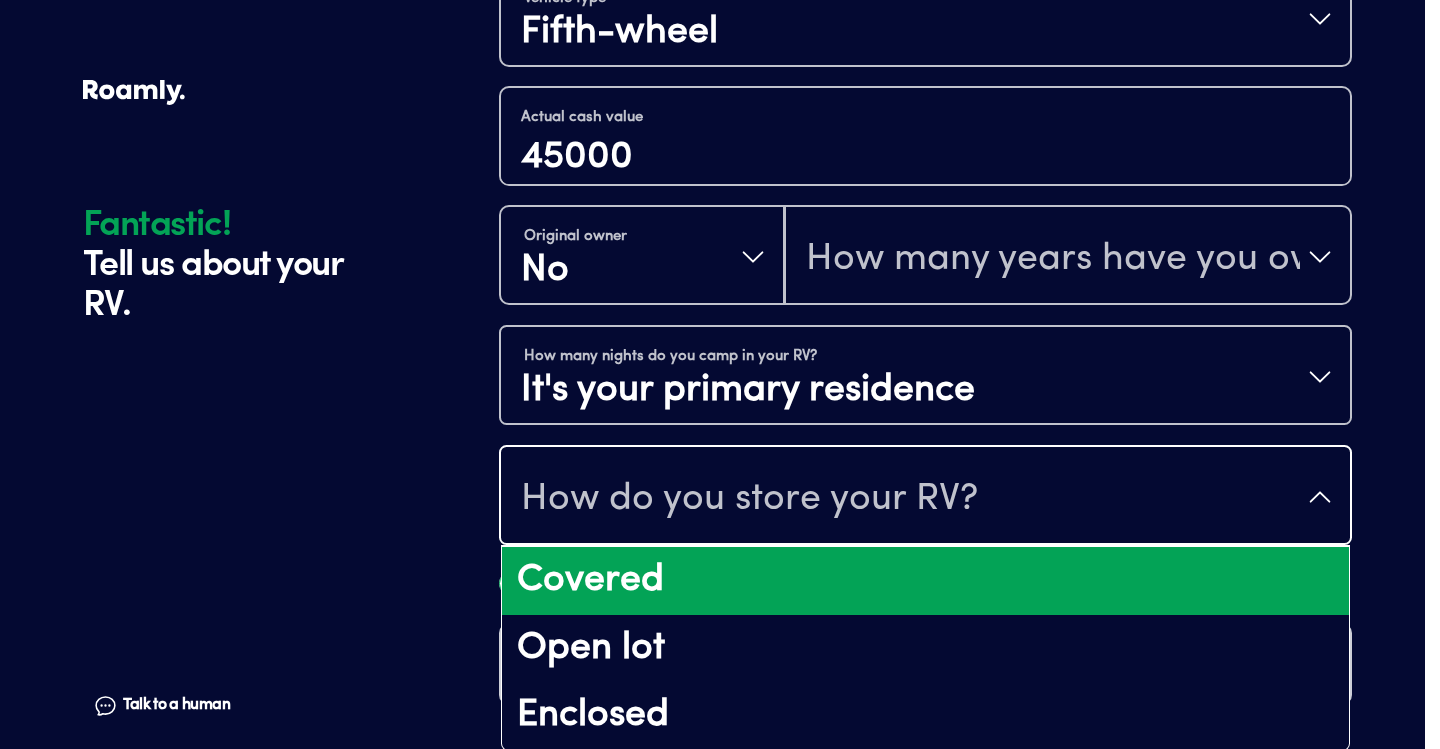 click on "Covered" at bounding box center [925, 581] 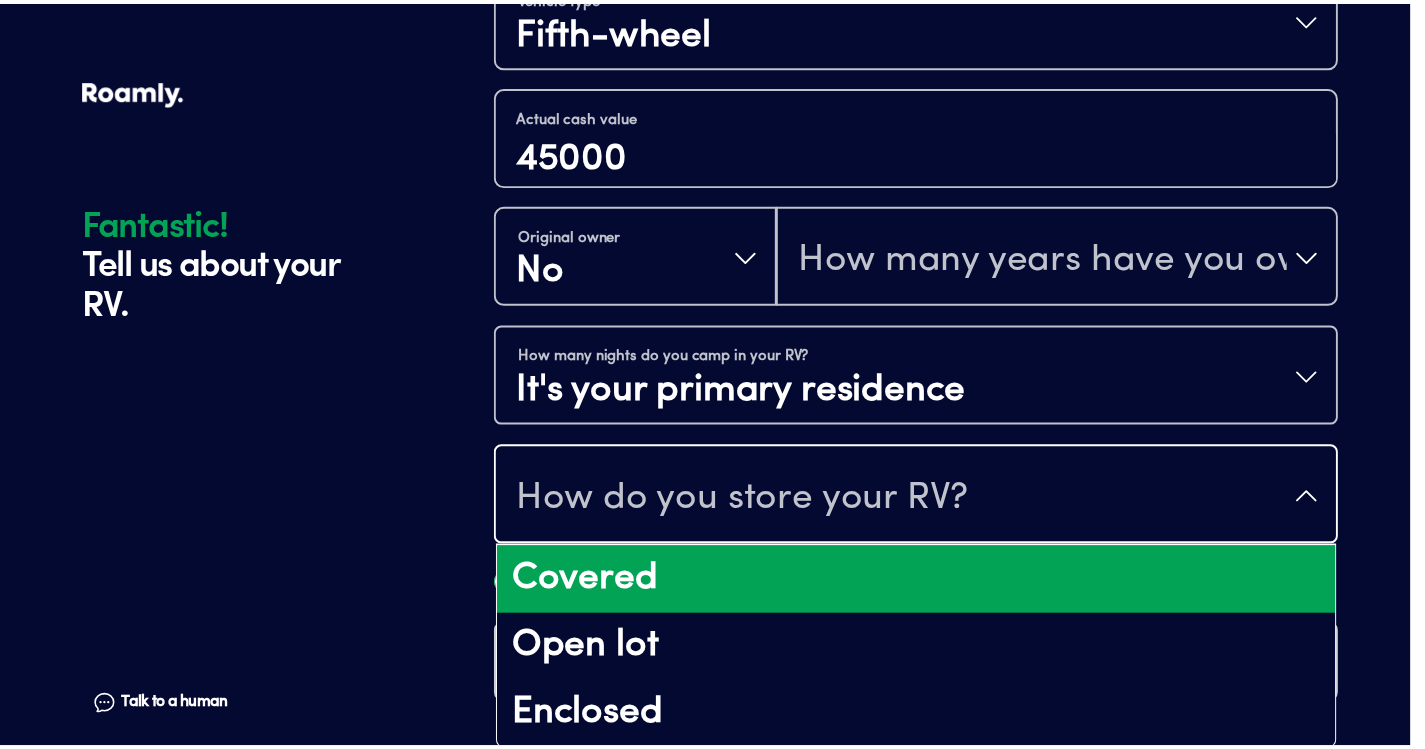 scroll, scrollTop: 0, scrollLeft: 0, axis: both 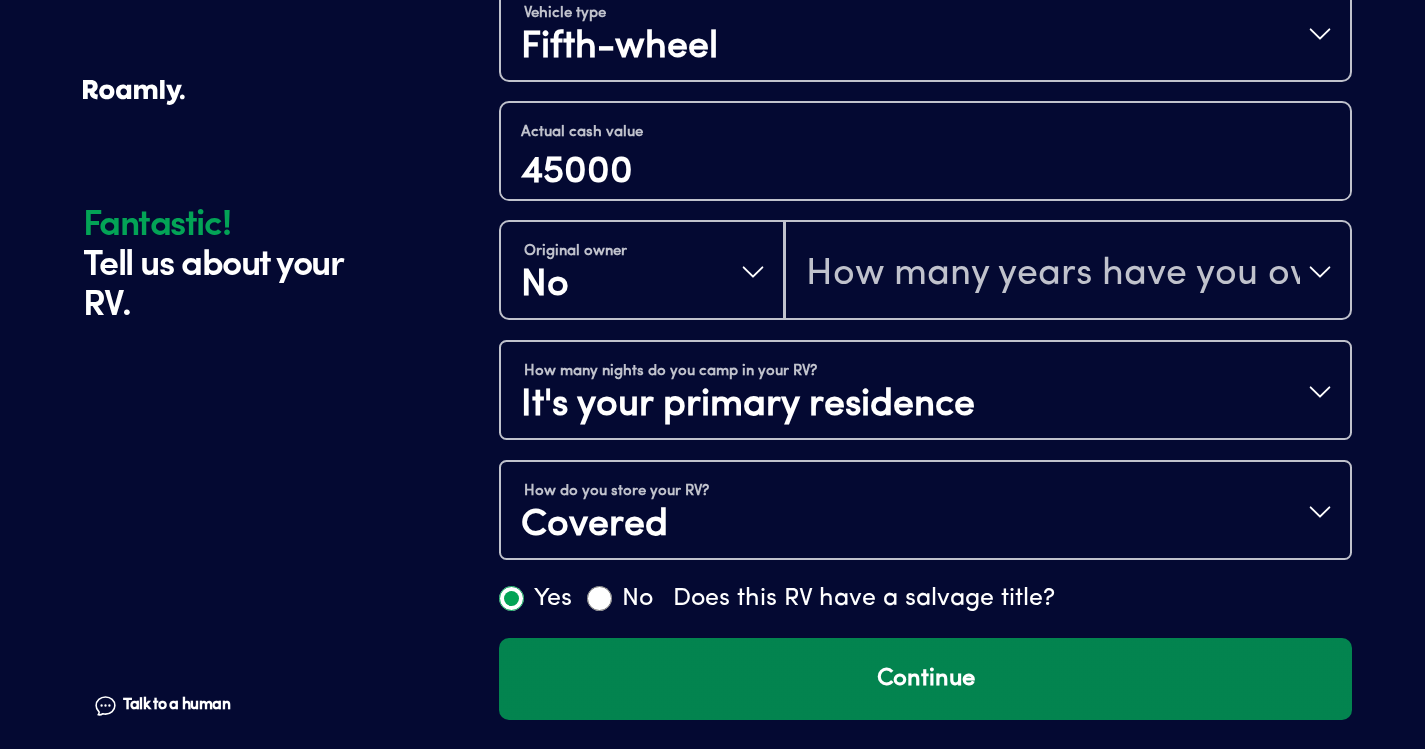 click on "Continue" at bounding box center (925, 679) 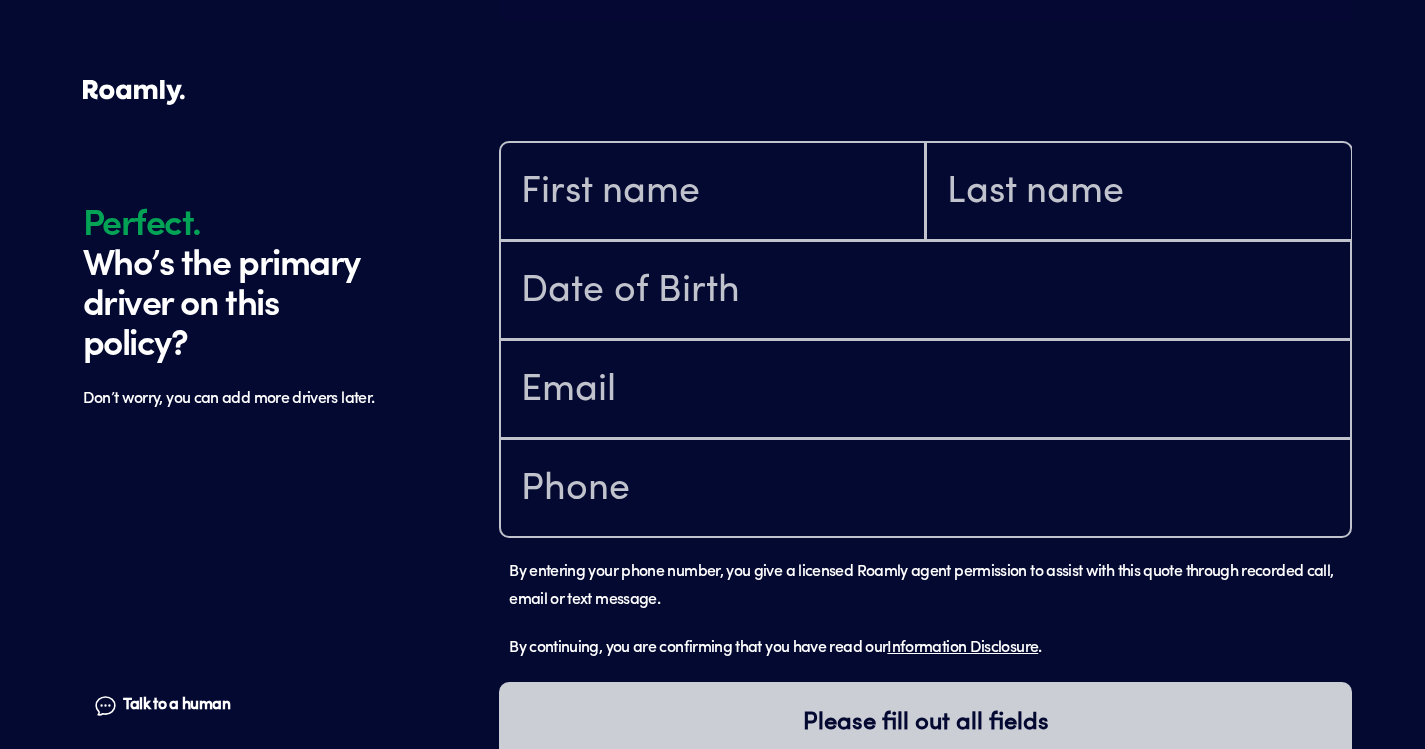 scroll, scrollTop: 1402, scrollLeft: 0, axis: vertical 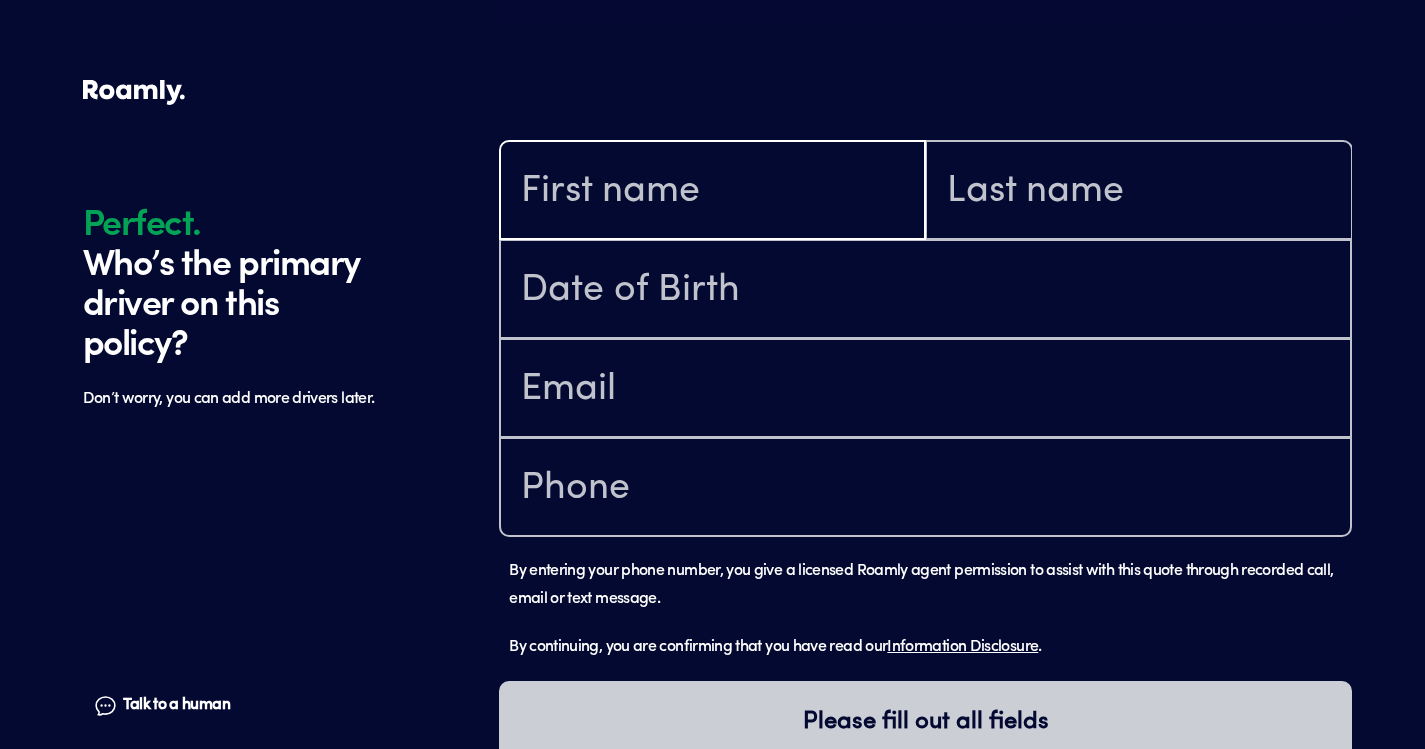 click at bounding box center (712, 192) 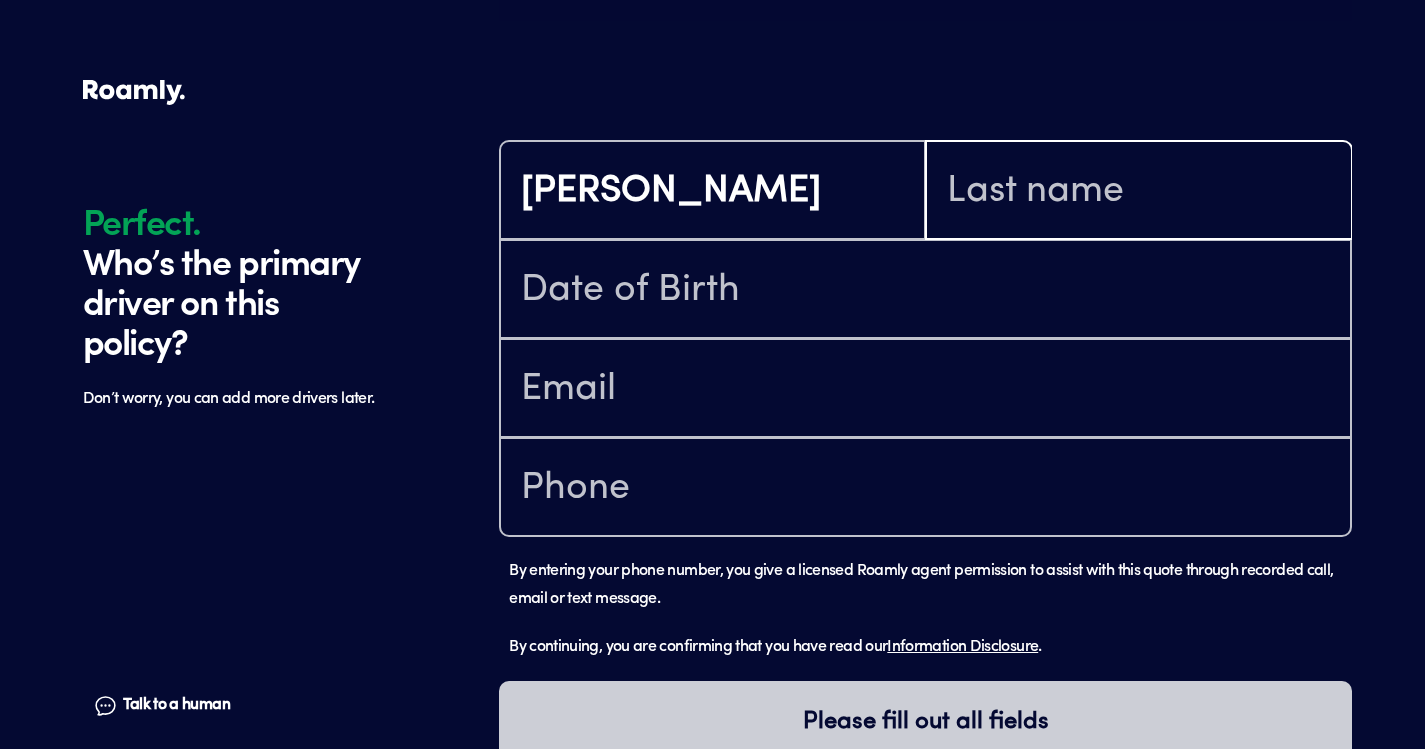type on "[PERSON_NAME]" 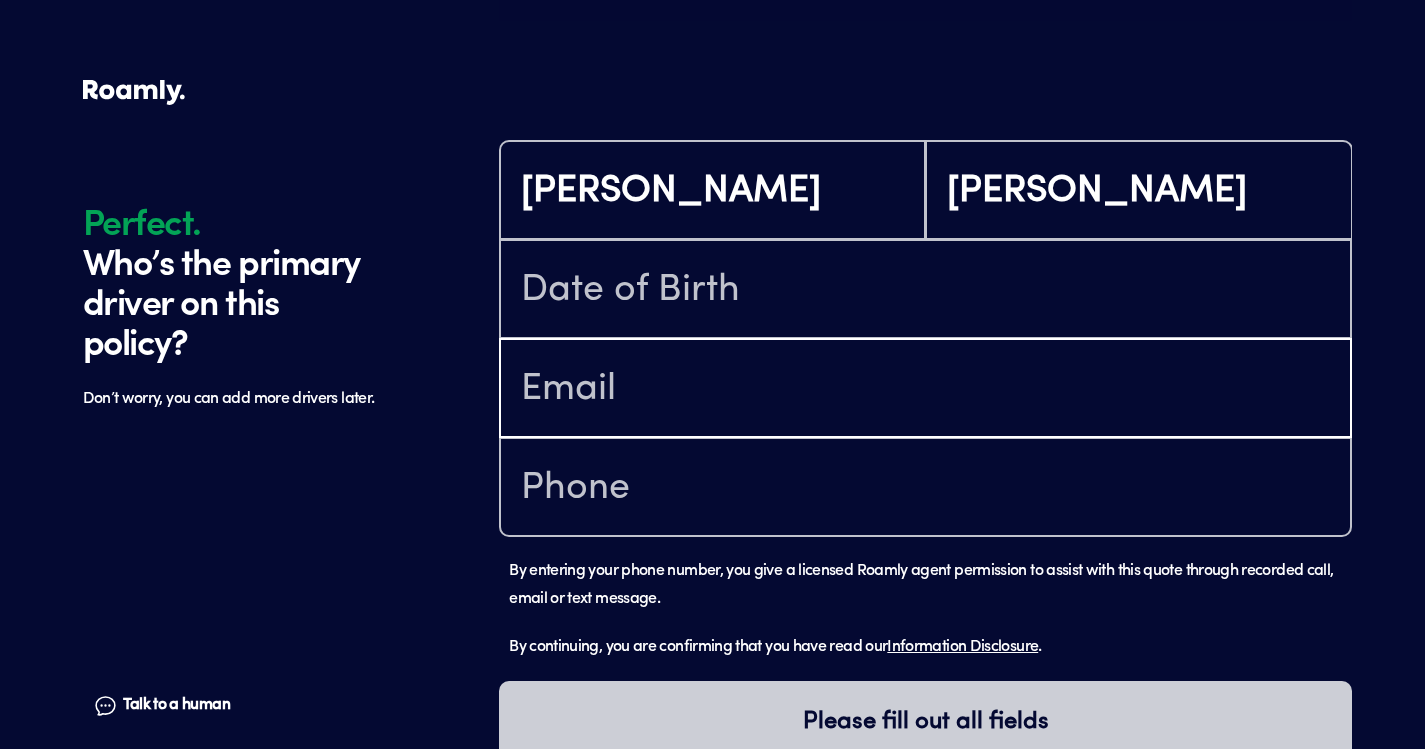 type on "[EMAIL_ADDRESS][DOMAIN_NAME]" 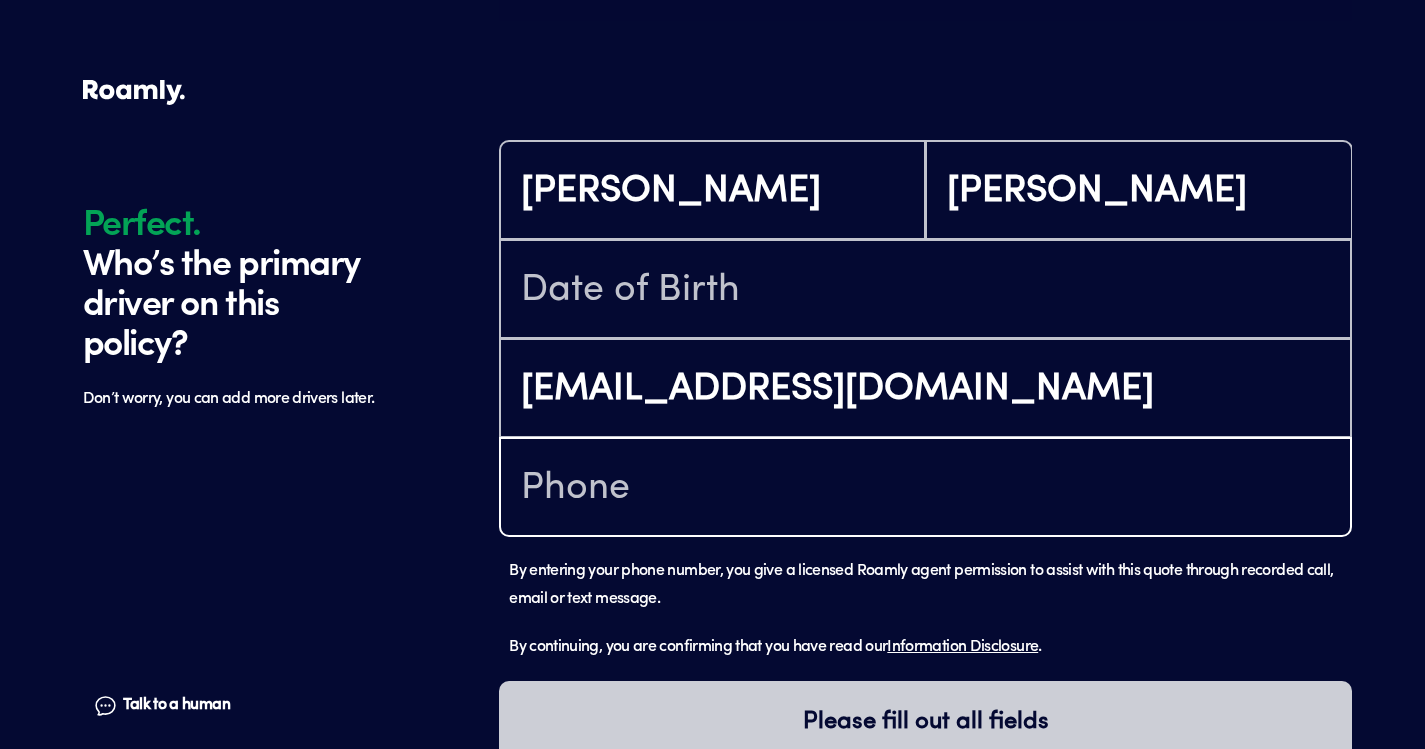 type on "(103) 609-3659" 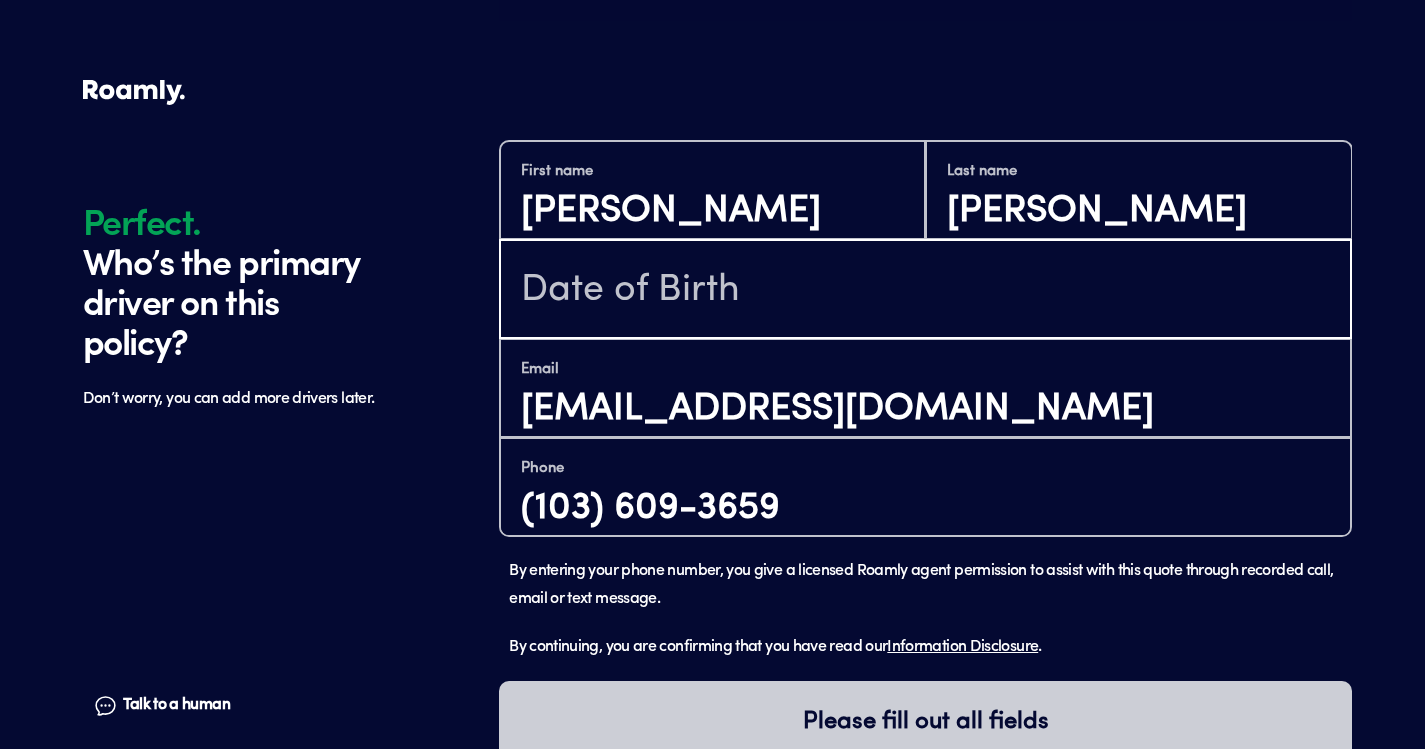 click at bounding box center (925, 291) 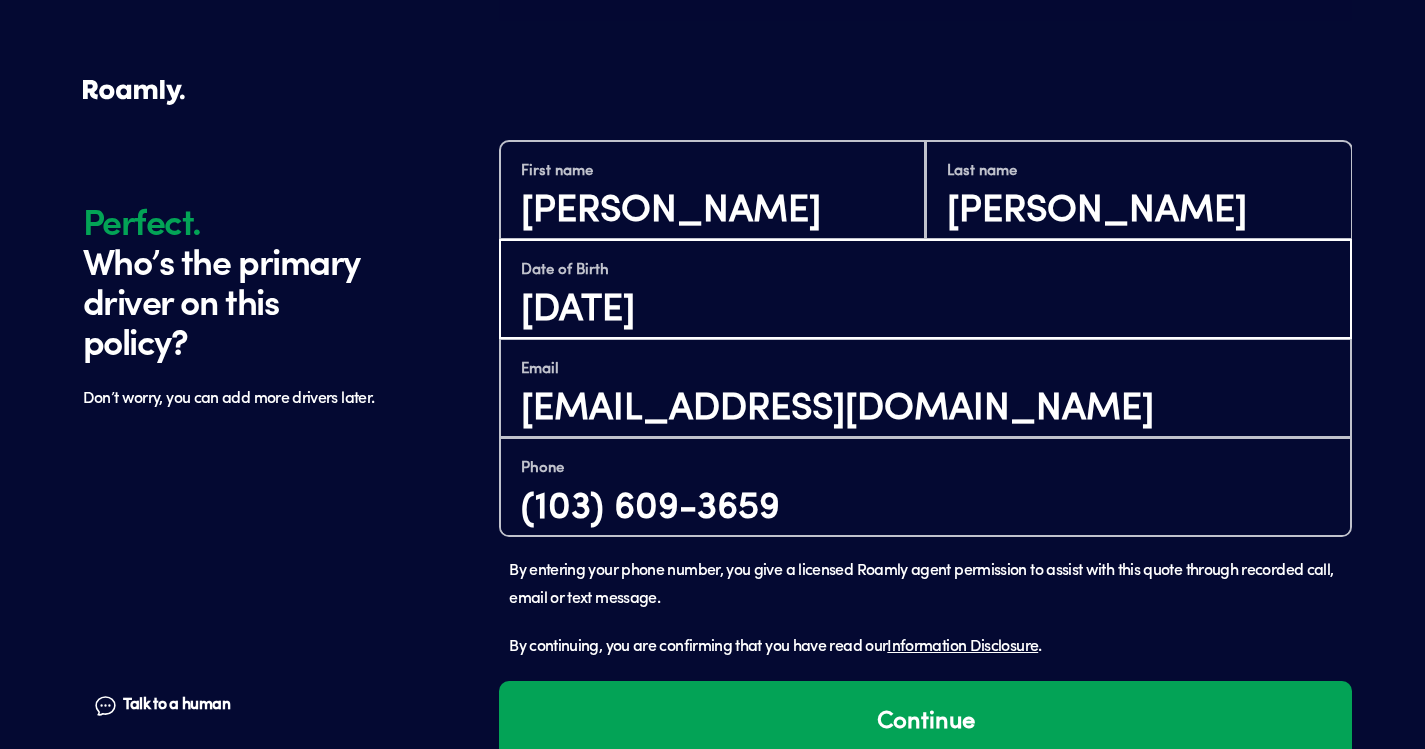 type on "[DATE]" 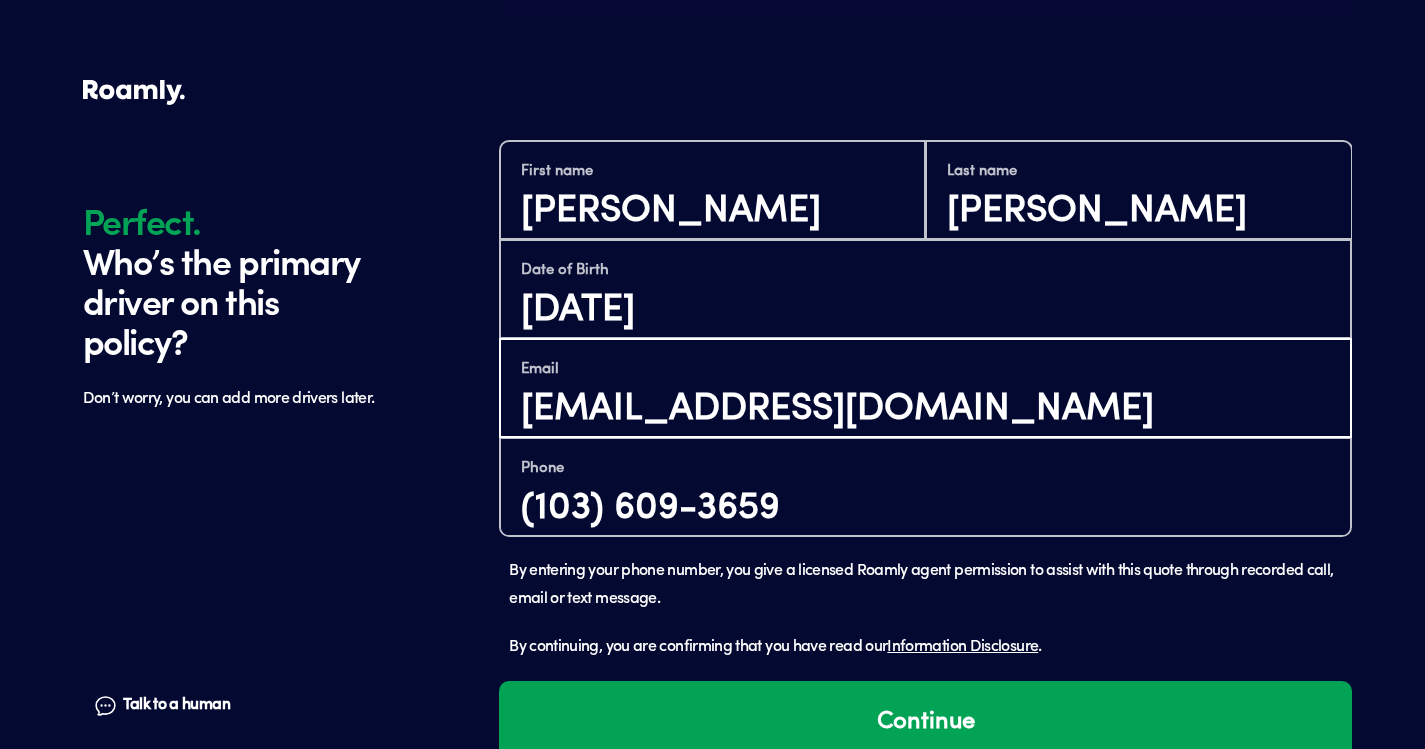 click on "[EMAIL_ADDRESS][DOMAIN_NAME]" at bounding box center (925, 409) 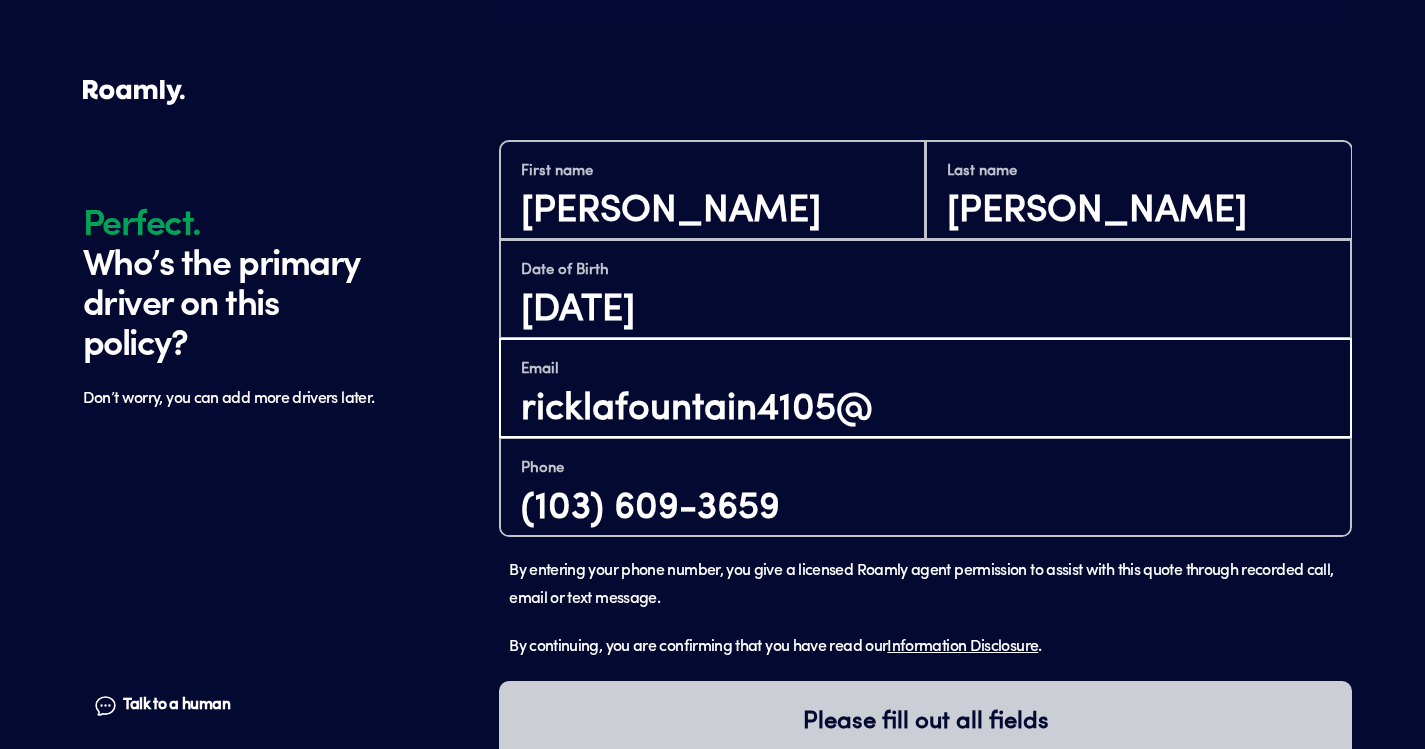 type on "[EMAIL_ADDRESS][DOMAIN_NAME]" 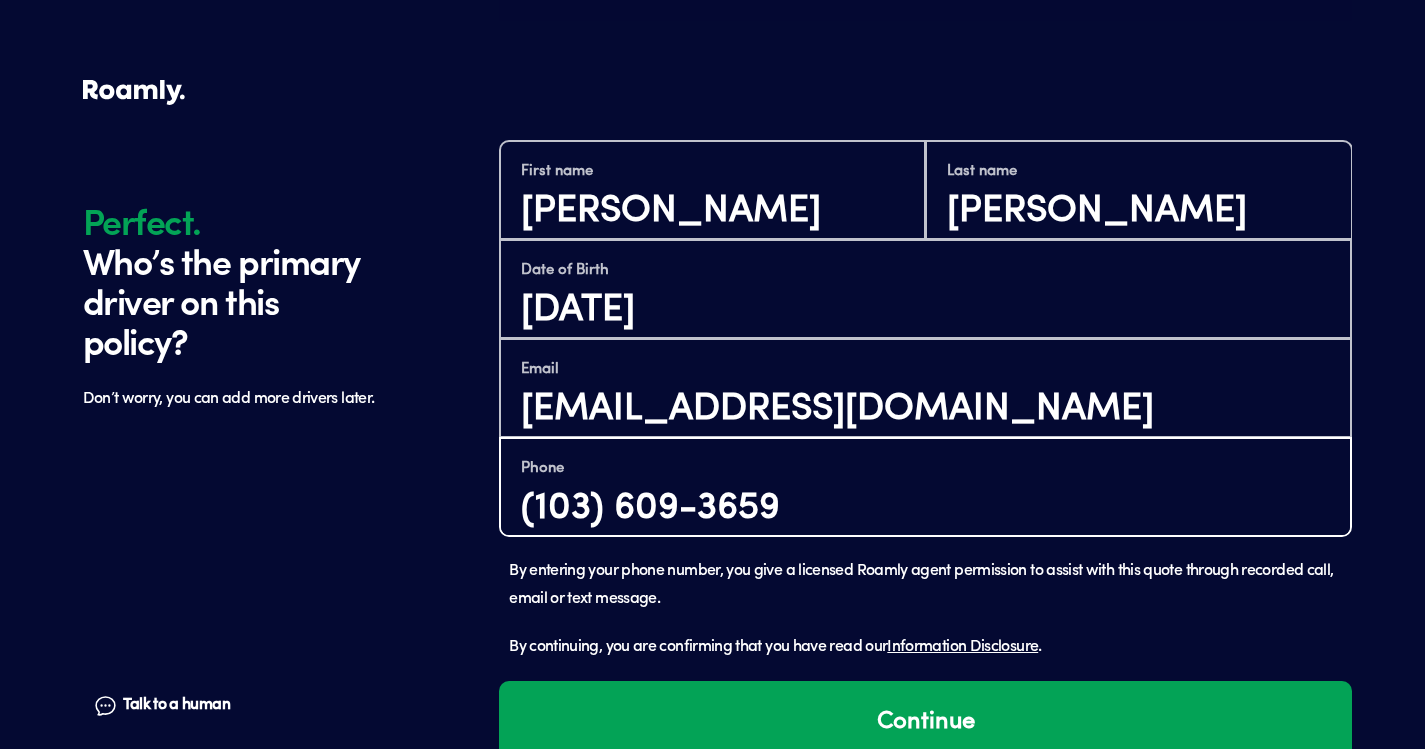 click on "(103) 609-3659" at bounding box center [925, 508] 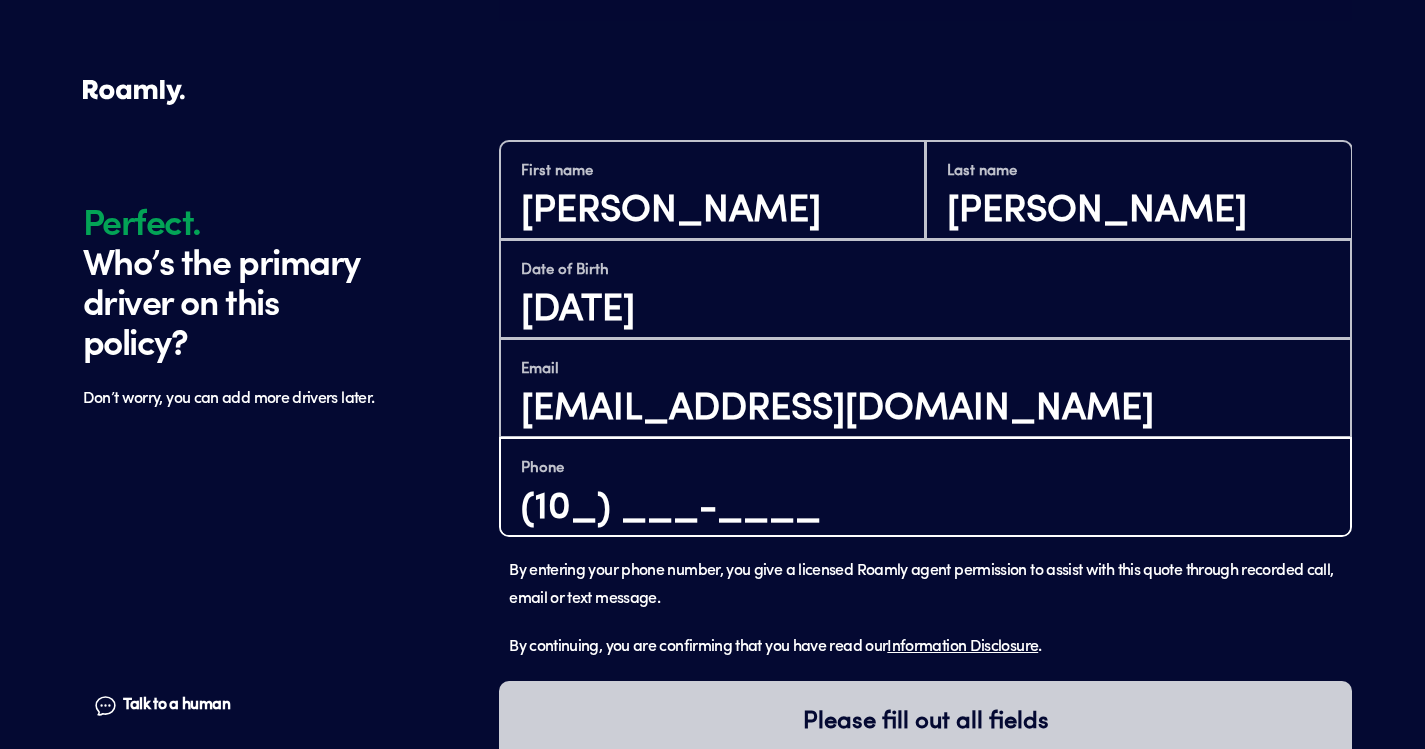 type on "(1__) ___-____" 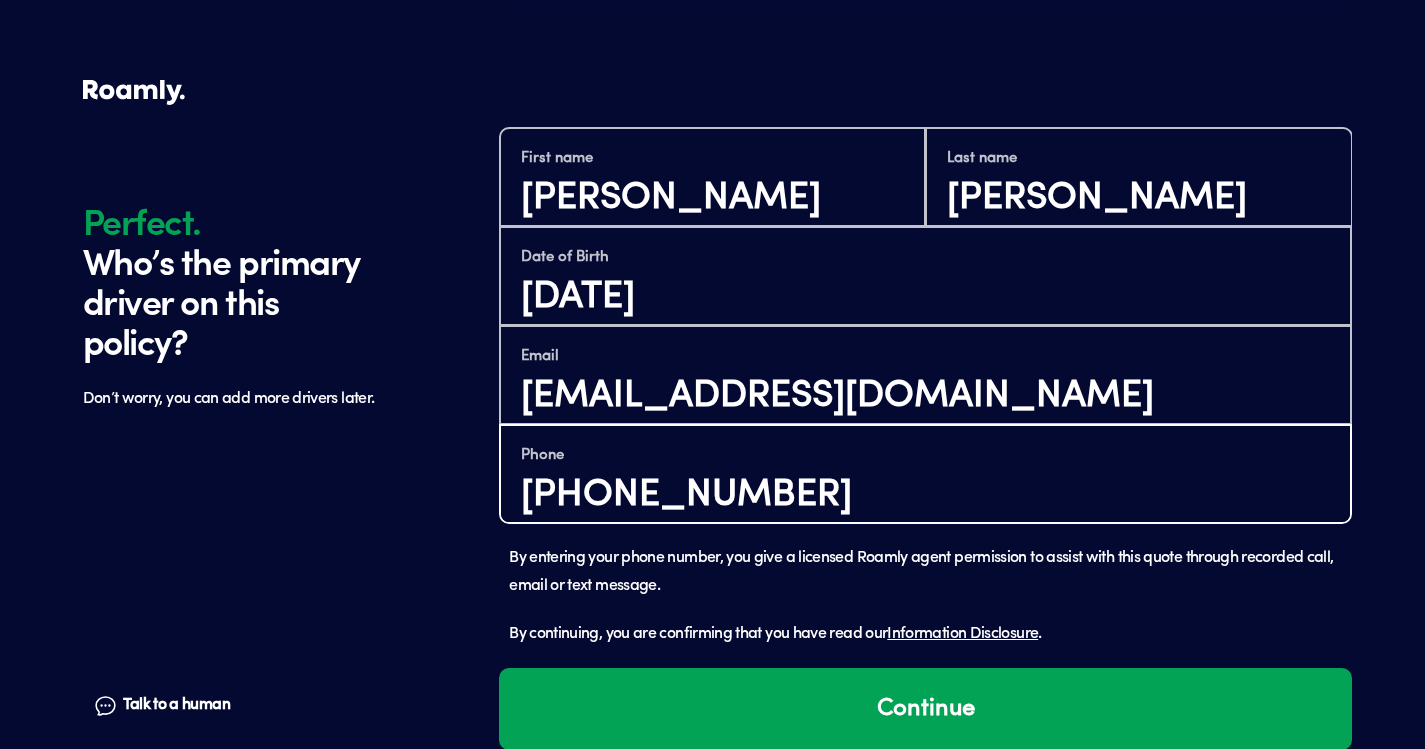 scroll, scrollTop: 1445, scrollLeft: 0, axis: vertical 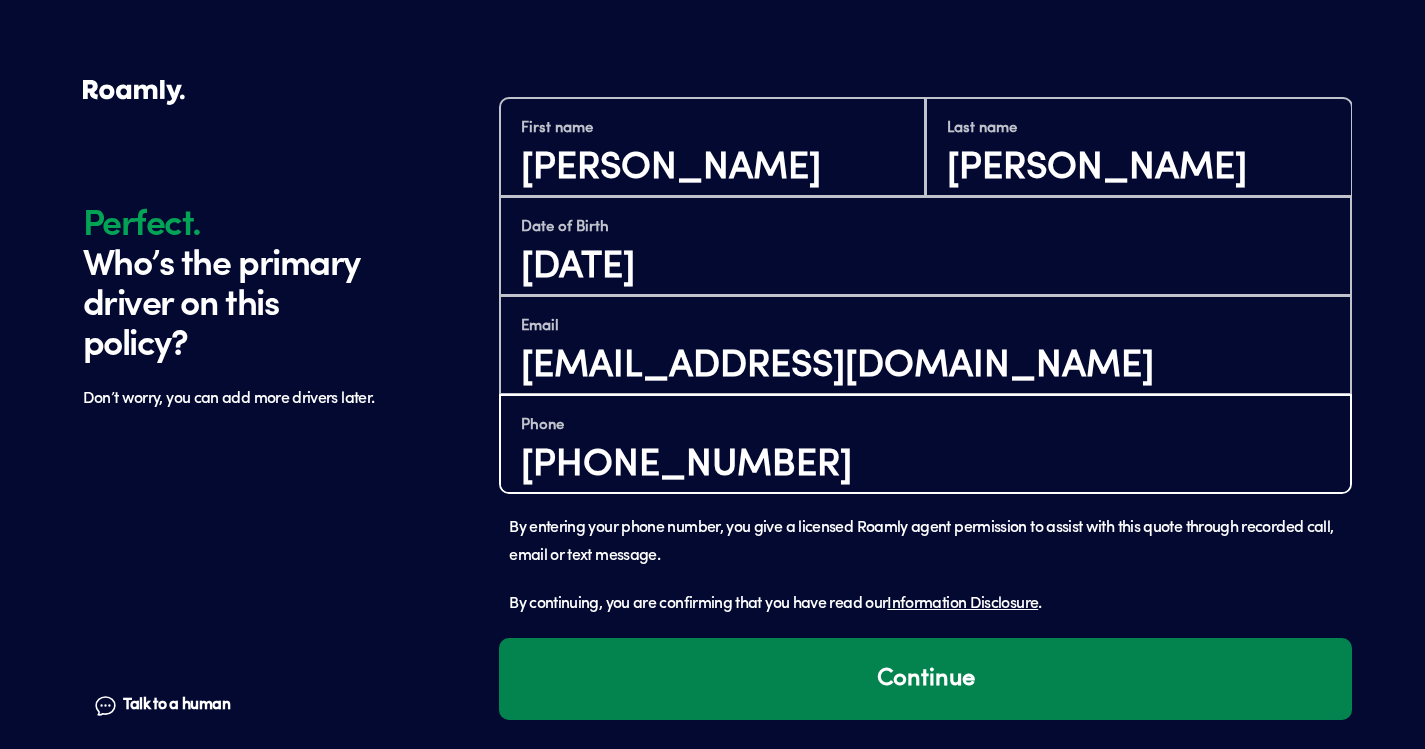 type on "[PHONE_NUMBER]" 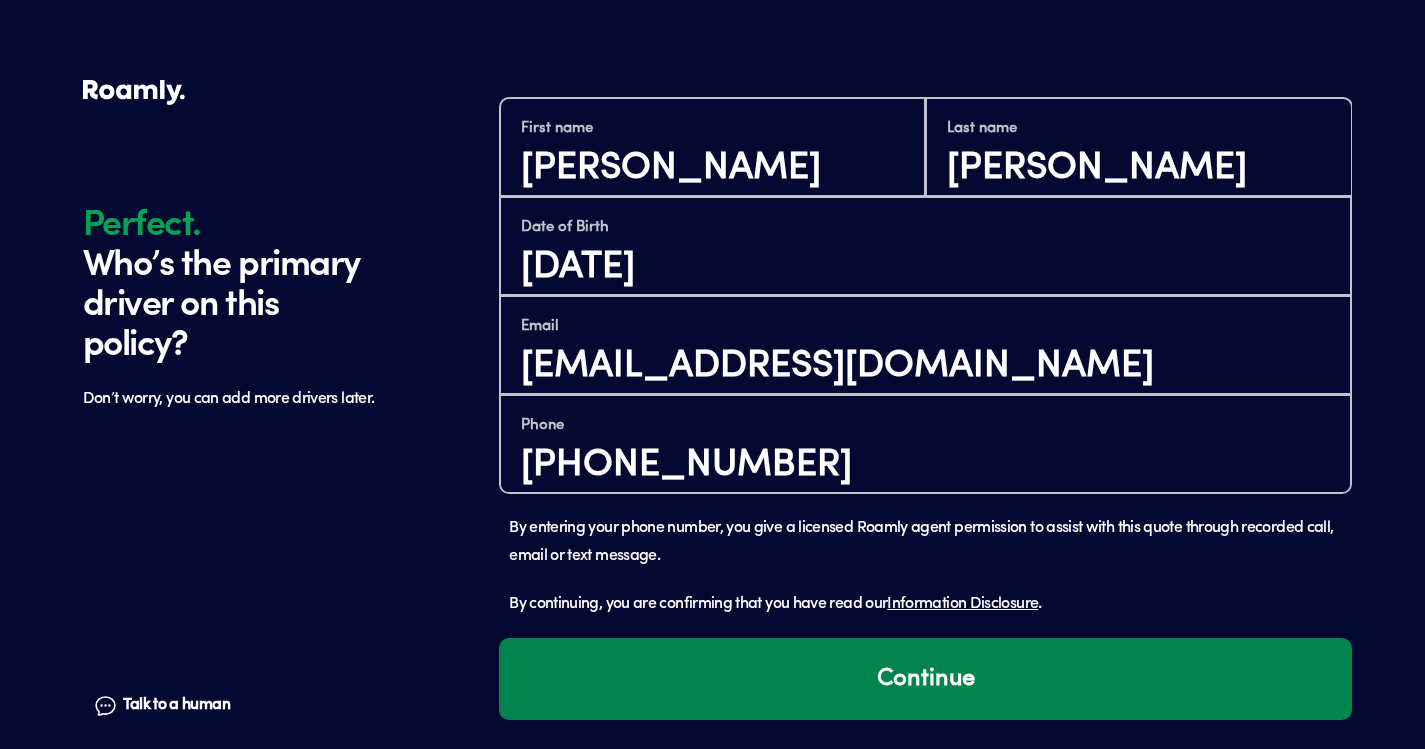 click on "Continue" at bounding box center (925, 679) 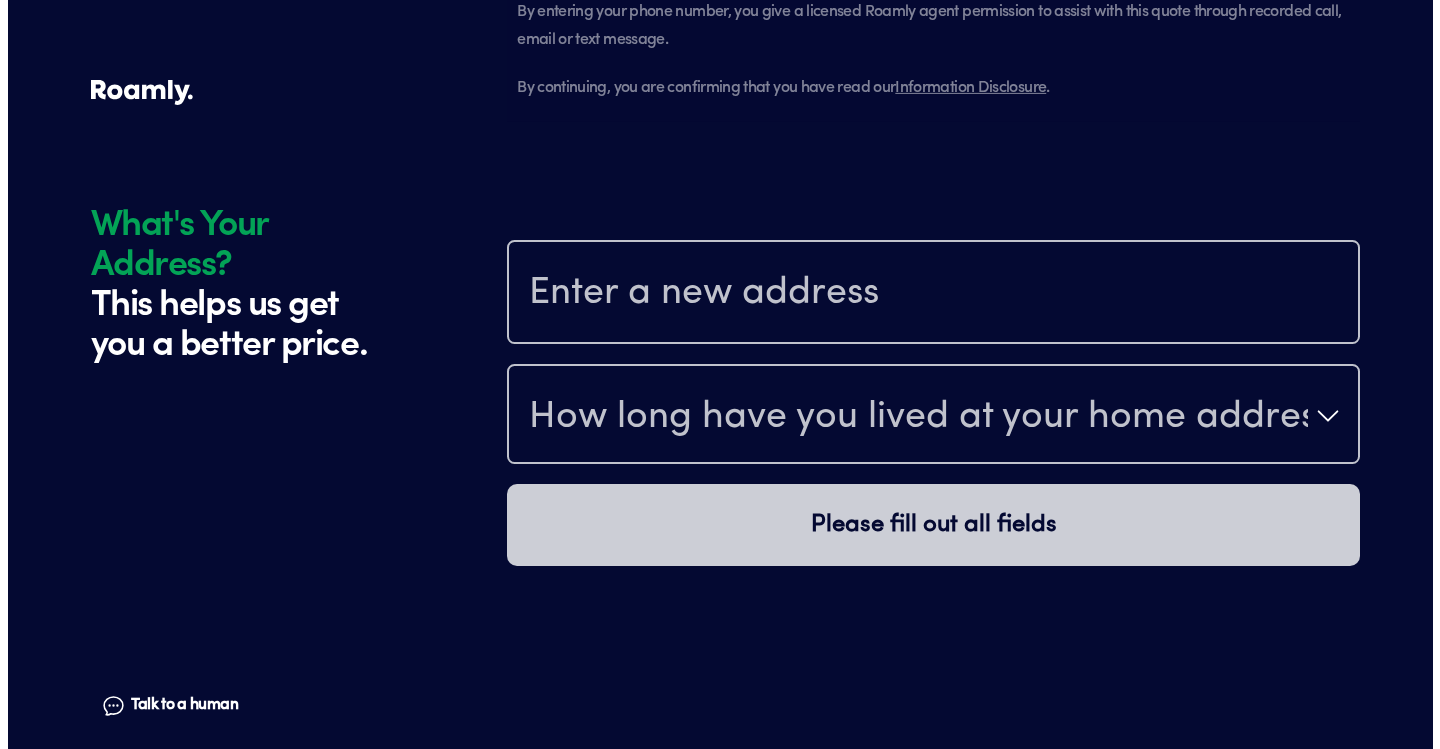 scroll, scrollTop: 2082, scrollLeft: 0, axis: vertical 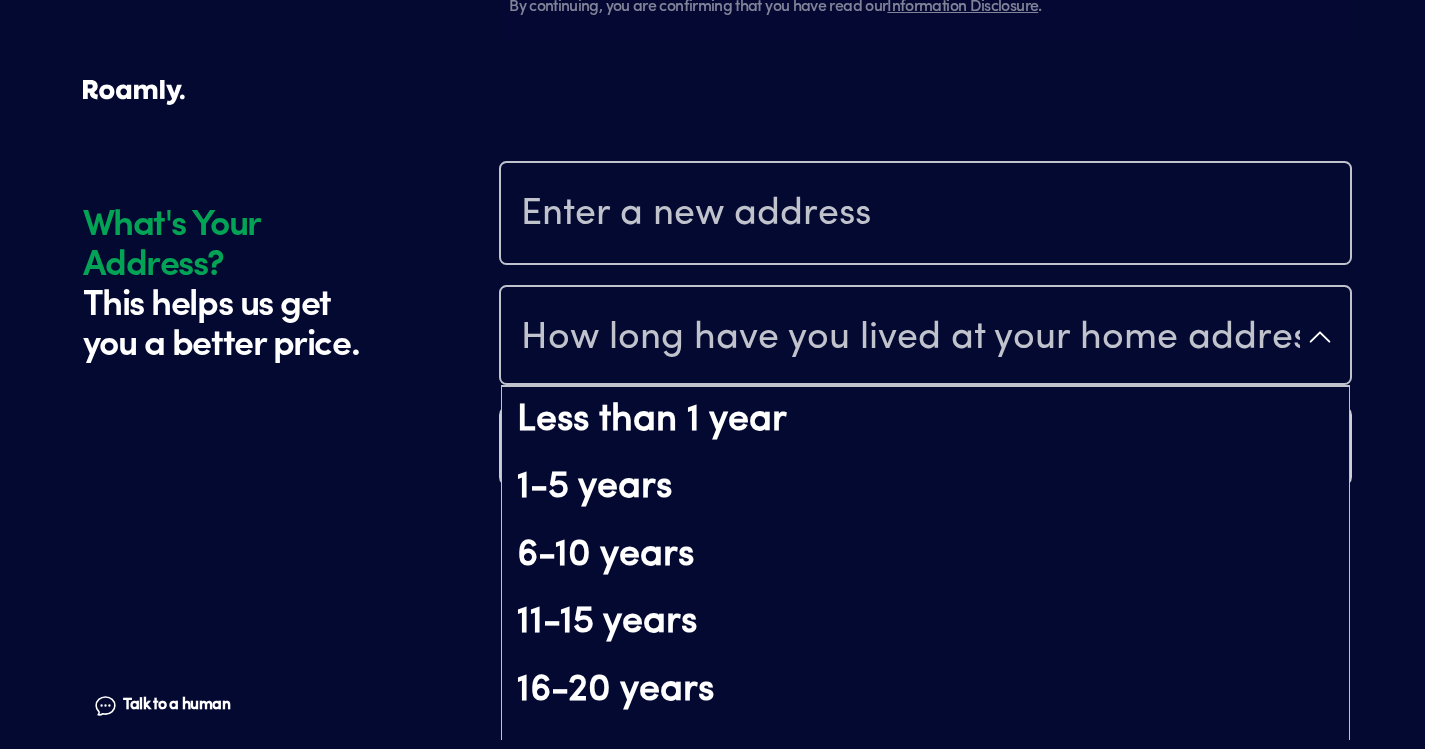 click on "How long have you lived at your home address?" at bounding box center (925, 337) 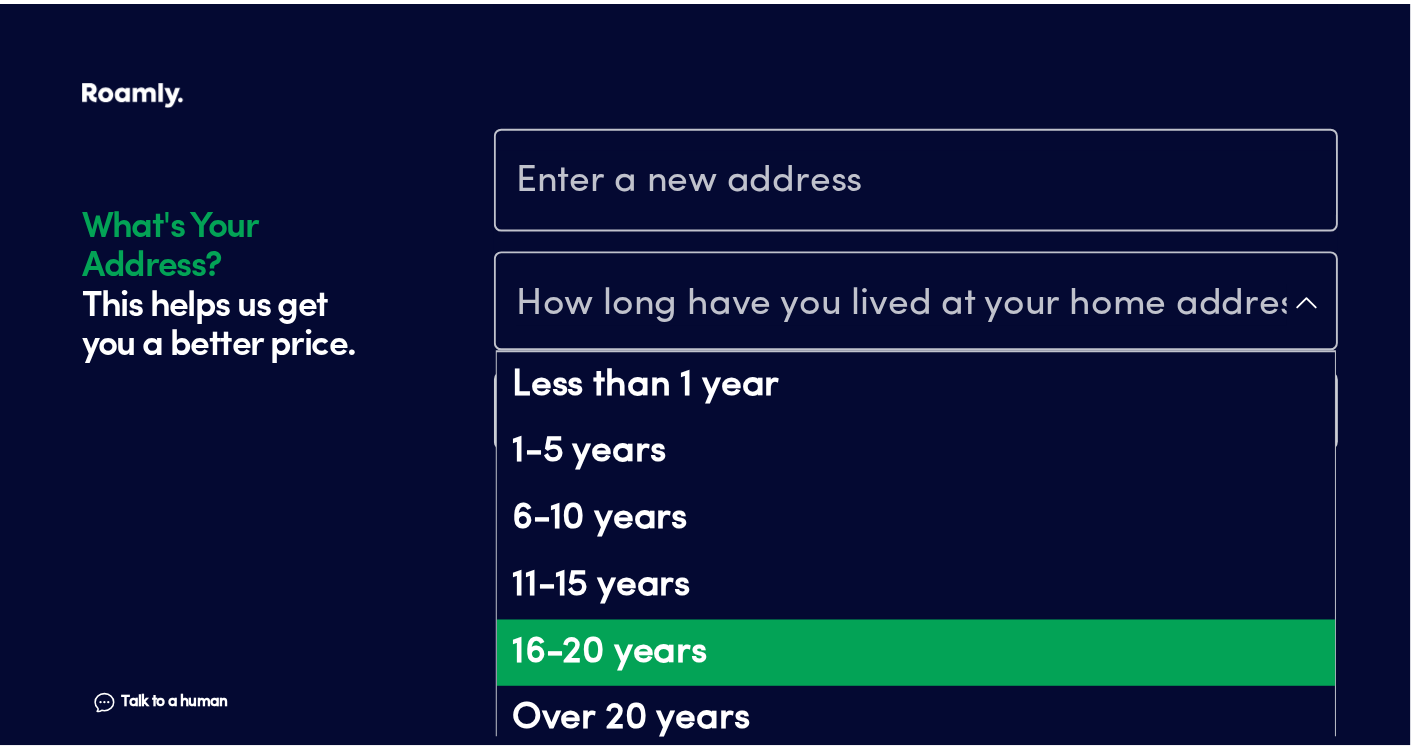scroll, scrollTop: 53, scrollLeft: 0, axis: vertical 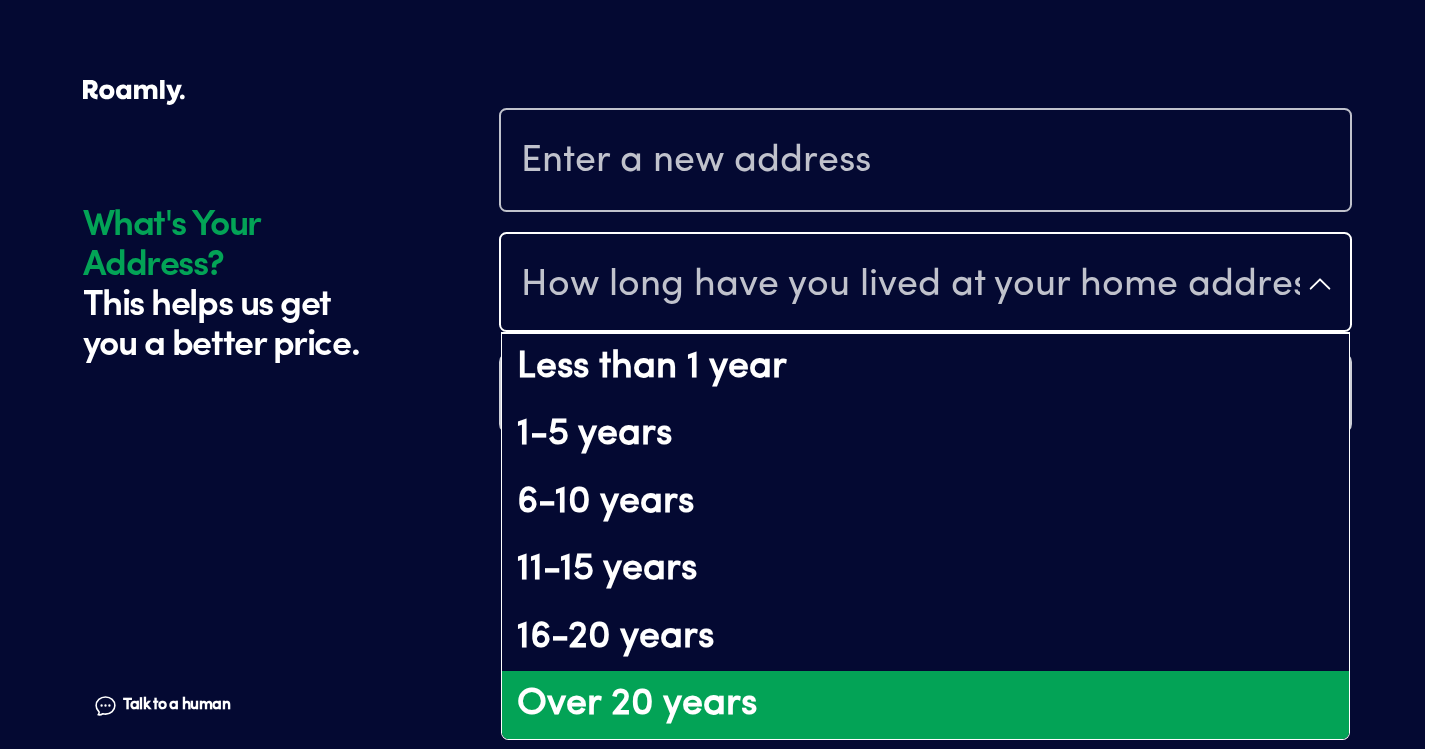 click on "Over 20 years" at bounding box center (925, 705) 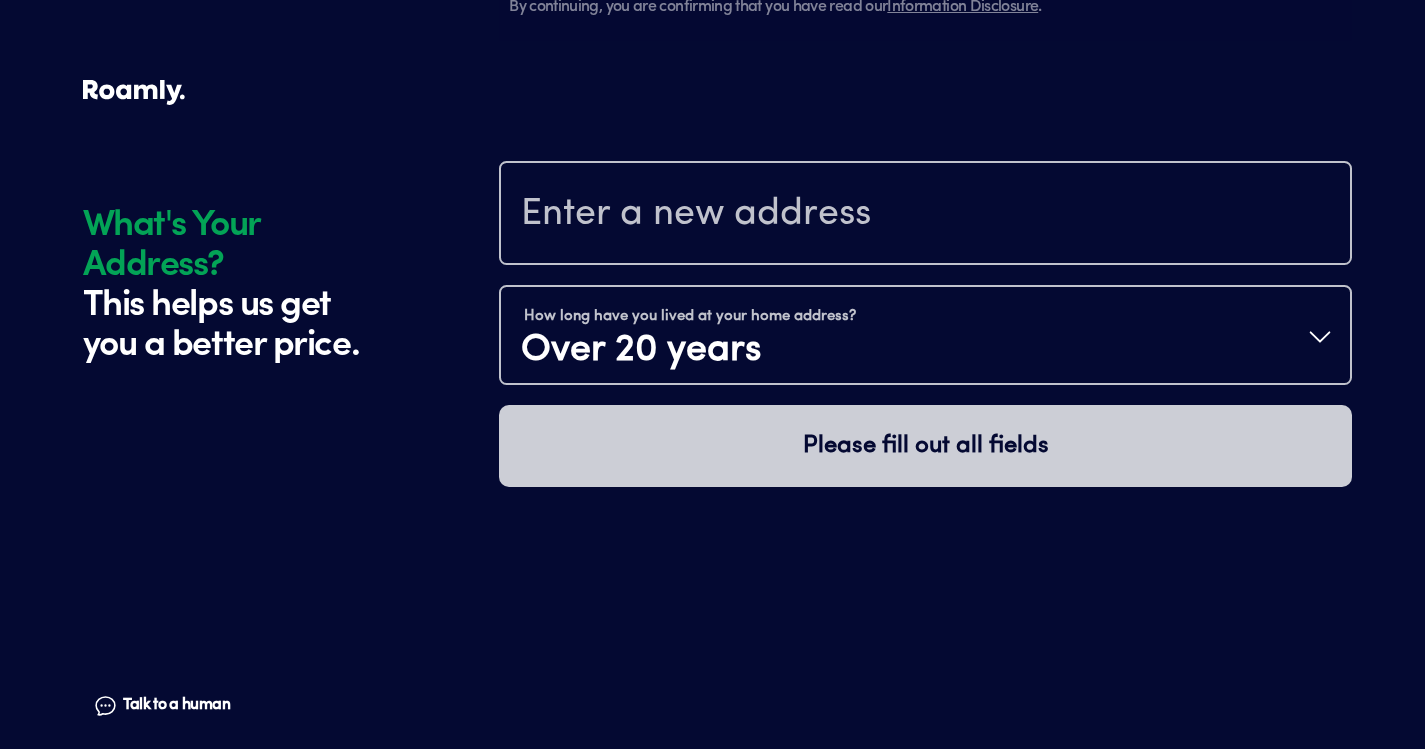 click at bounding box center [925, 215] 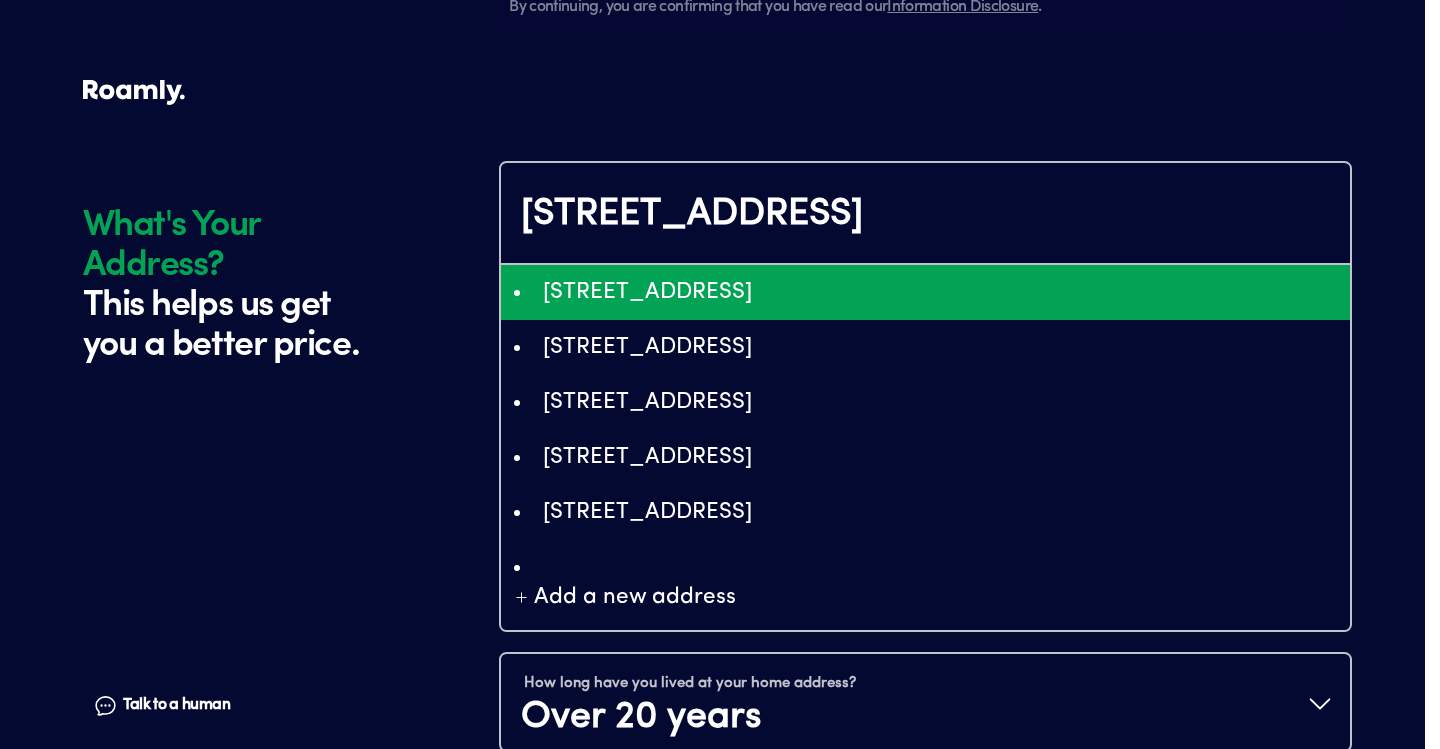 type on "EiM0NTAxIE5FIDU0dGggU3QsIFZhbmNvdXZlciwgV0EsIFVTQSIuKiwKFAoSCWVJQjY7upVUEaD-C2x50dS_EhQKEgn5FFnIY6-VVBHz45EsEdVWhA" 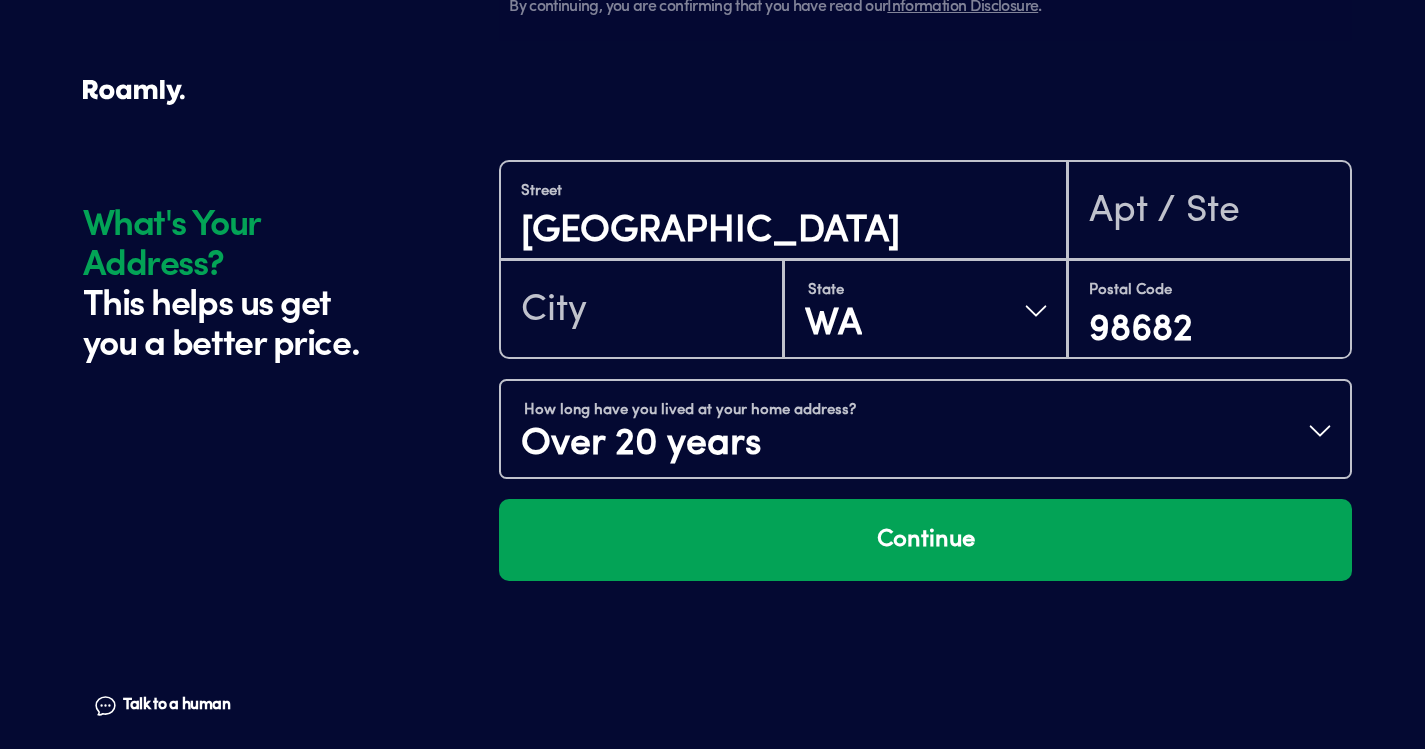 scroll, scrollTop: 146, scrollLeft: 0, axis: vertical 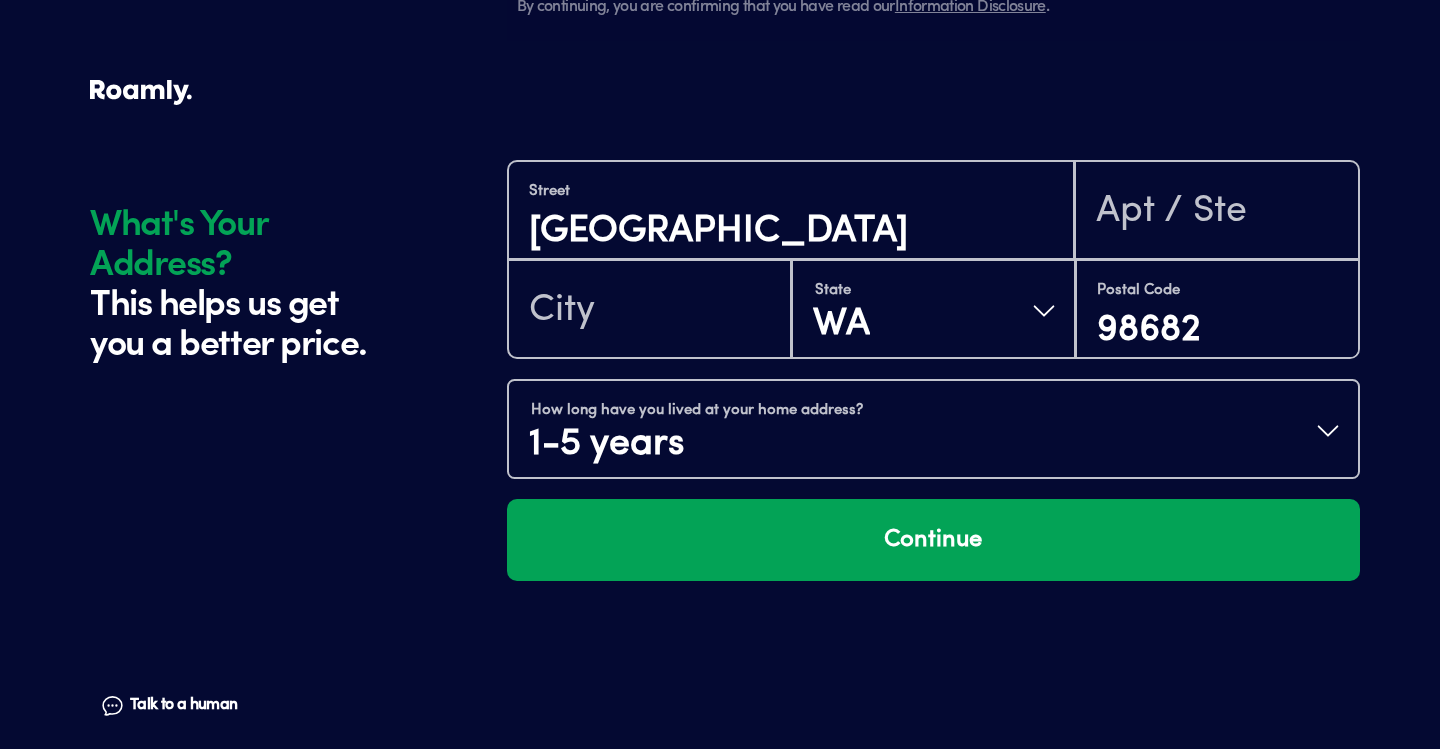 click on "How long have you lived at your home address? 1-5 years" at bounding box center (933, 431) 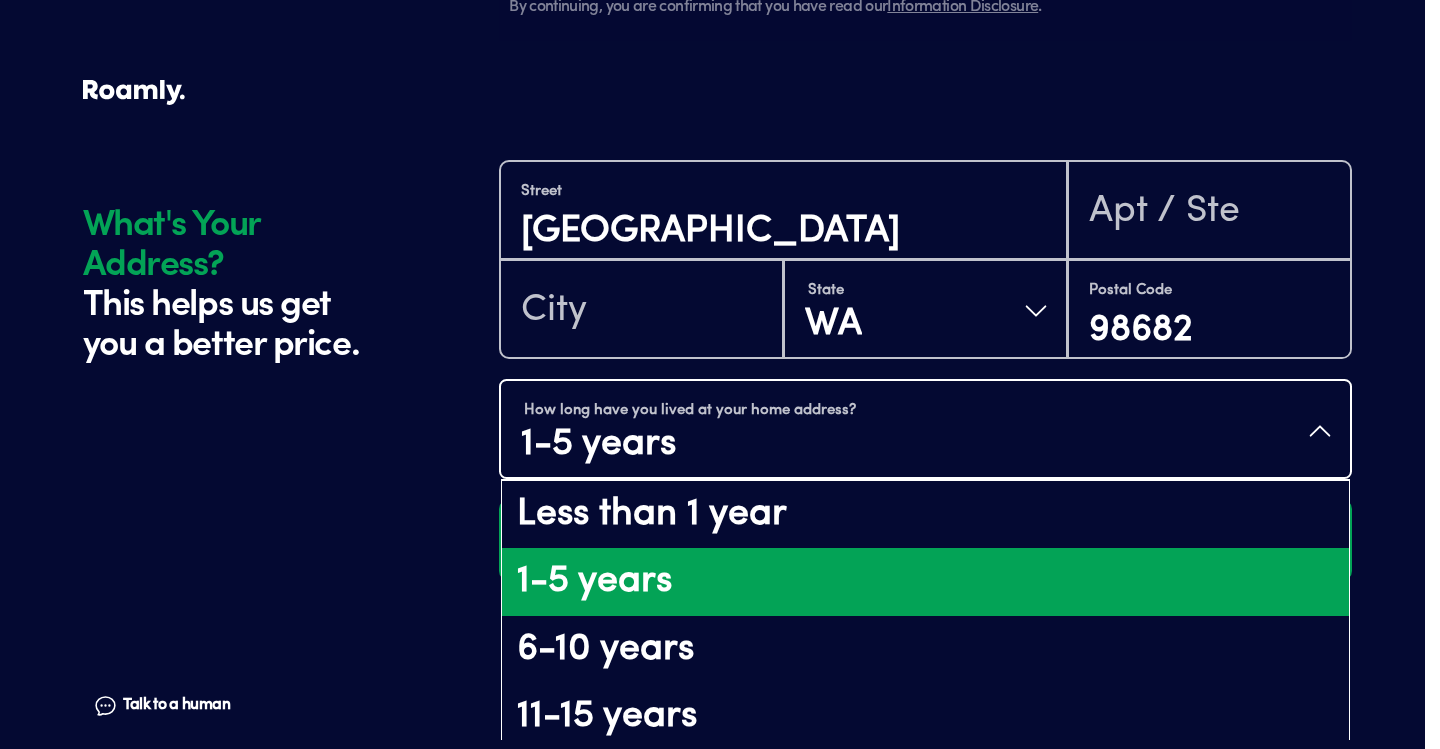 click on "Less than 1 year" at bounding box center [925, 515] 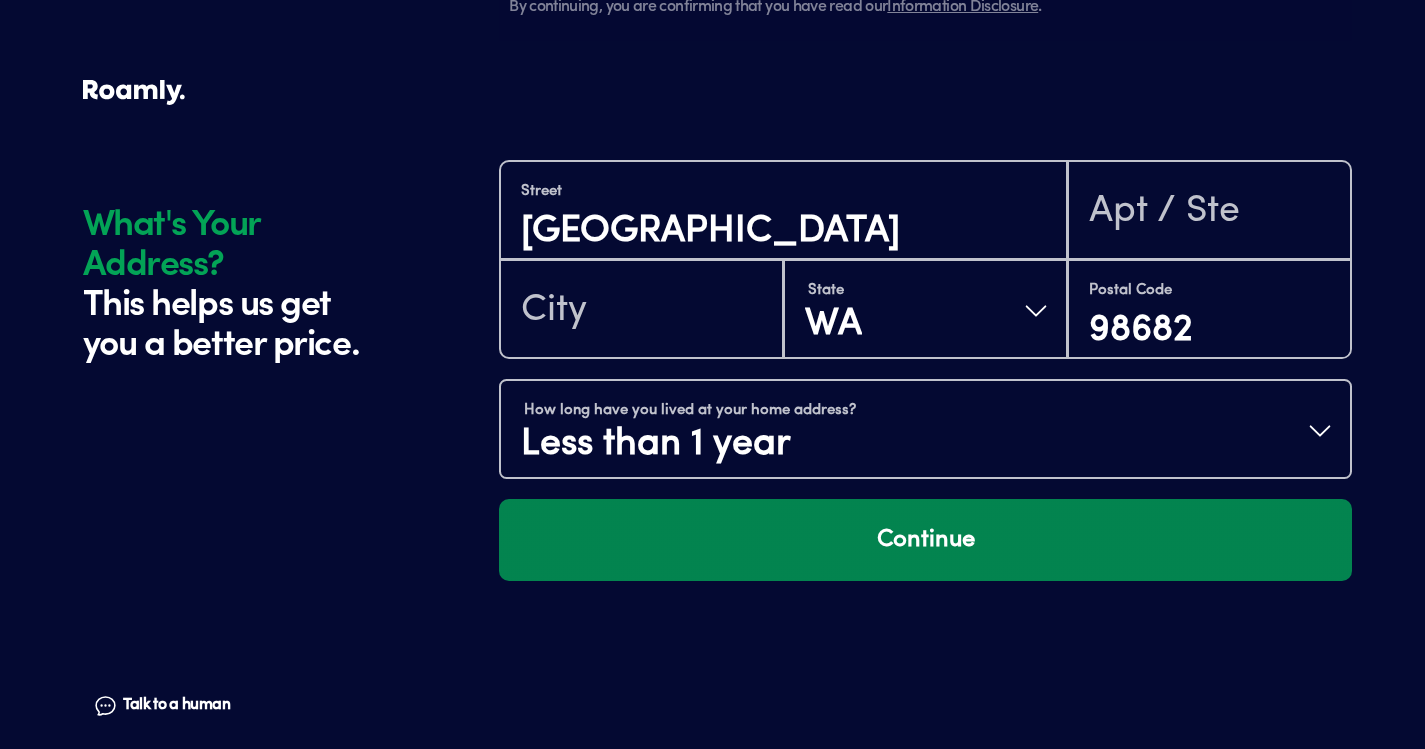 click on "Continue" at bounding box center (925, 540) 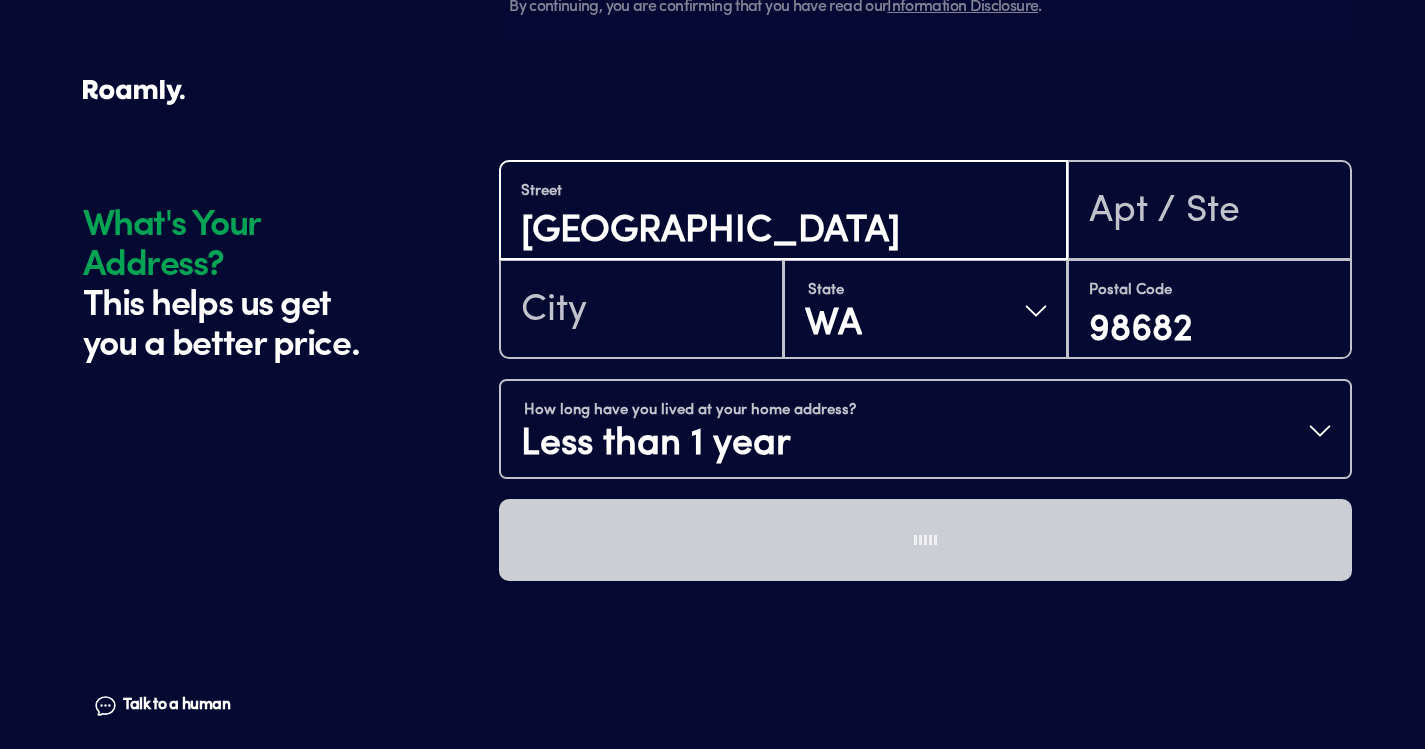 click on "[GEOGRAPHIC_DATA]" at bounding box center [783, 231] 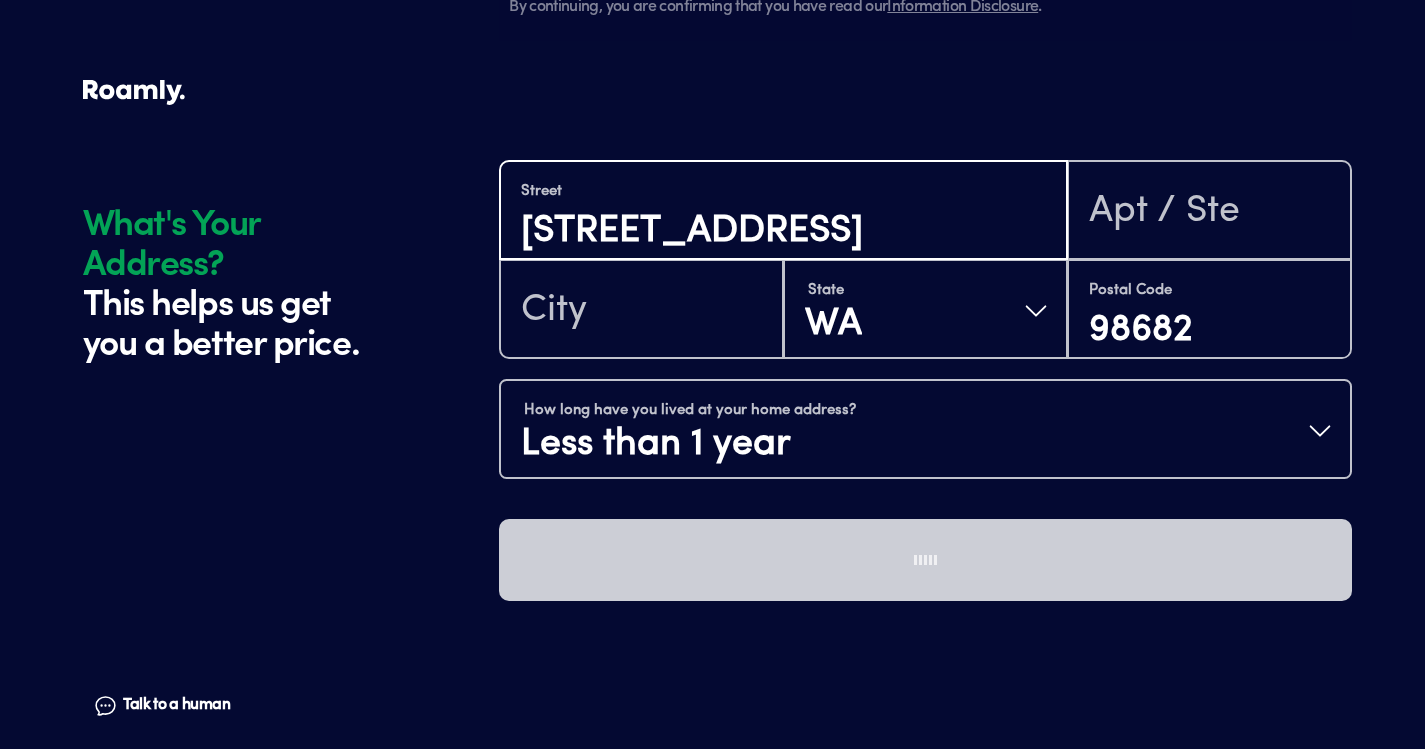 type on "[STREET_ADDRESS]" 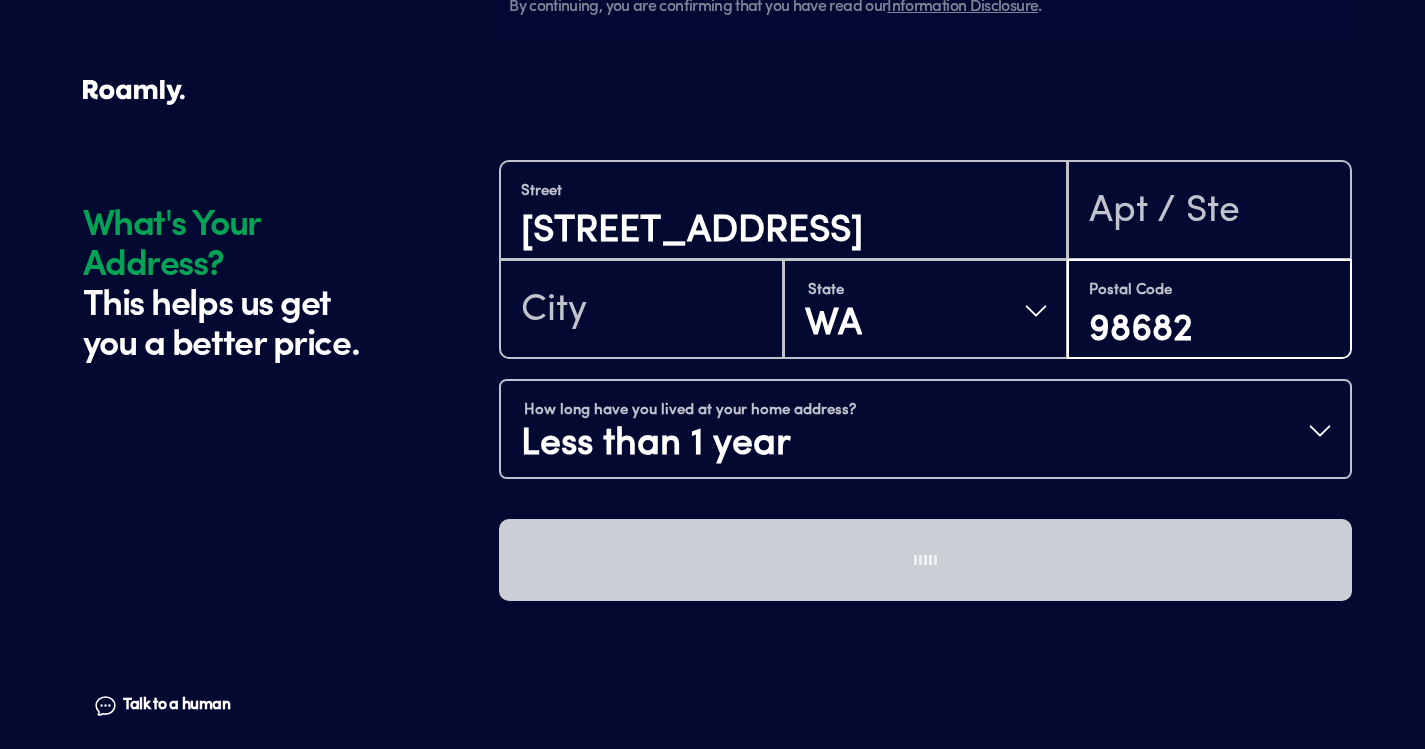click on "98682" at bounding box center (1209, 330) 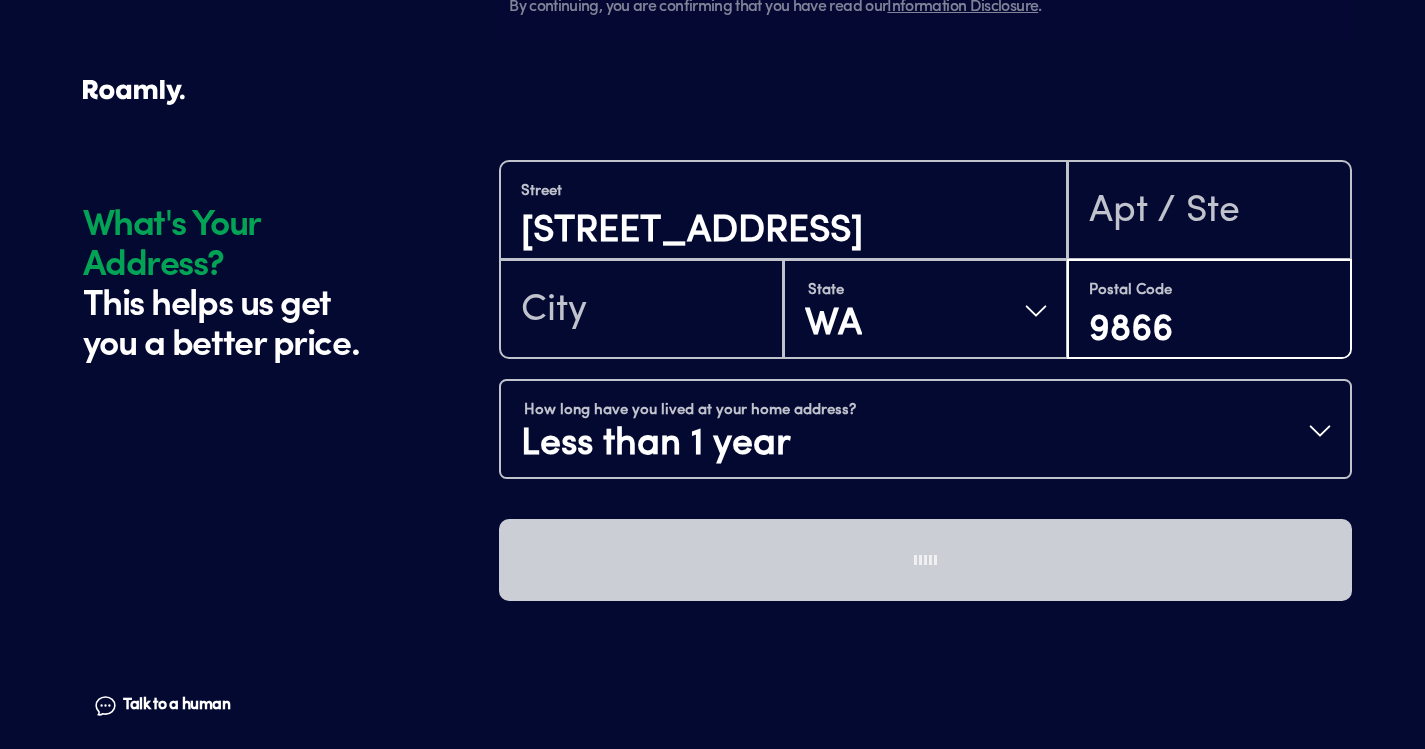 type on "98661" 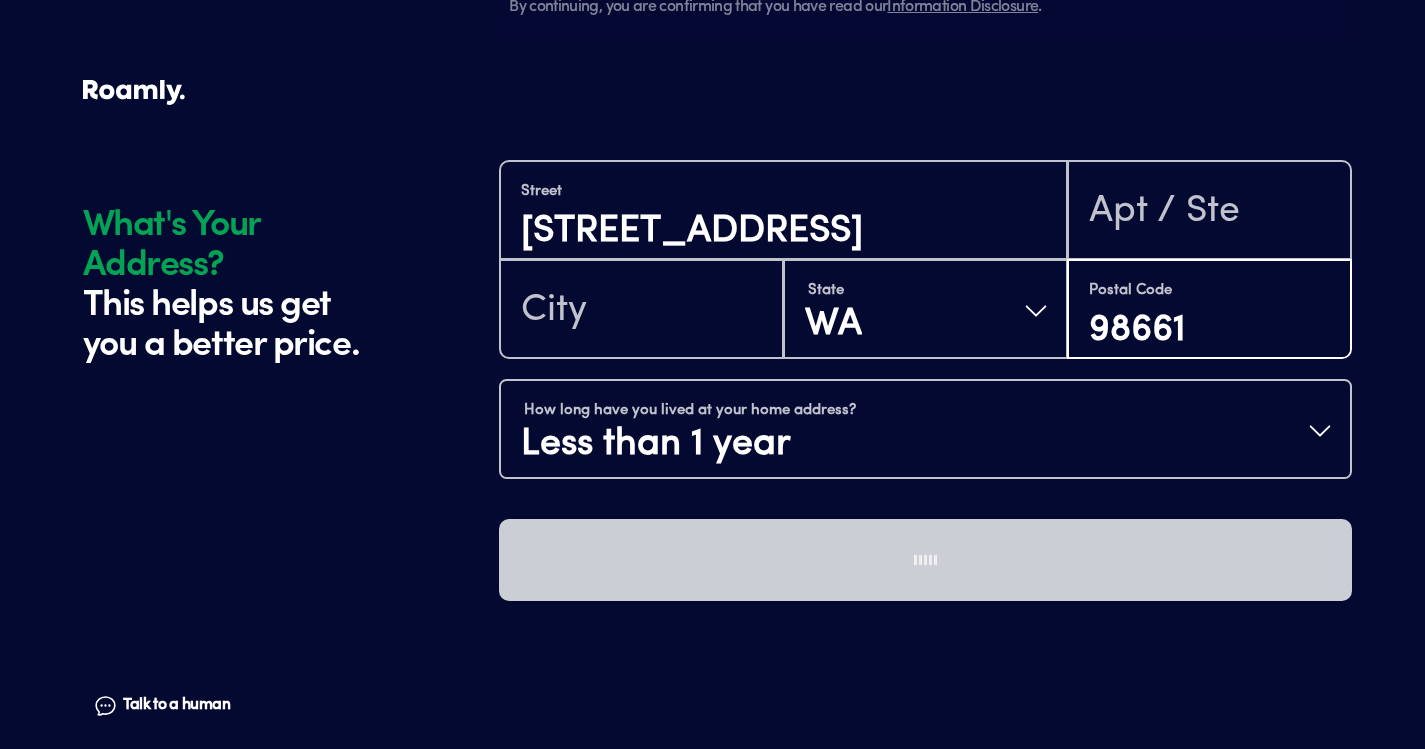 click on "98661" at bounding box center (1209, 330) 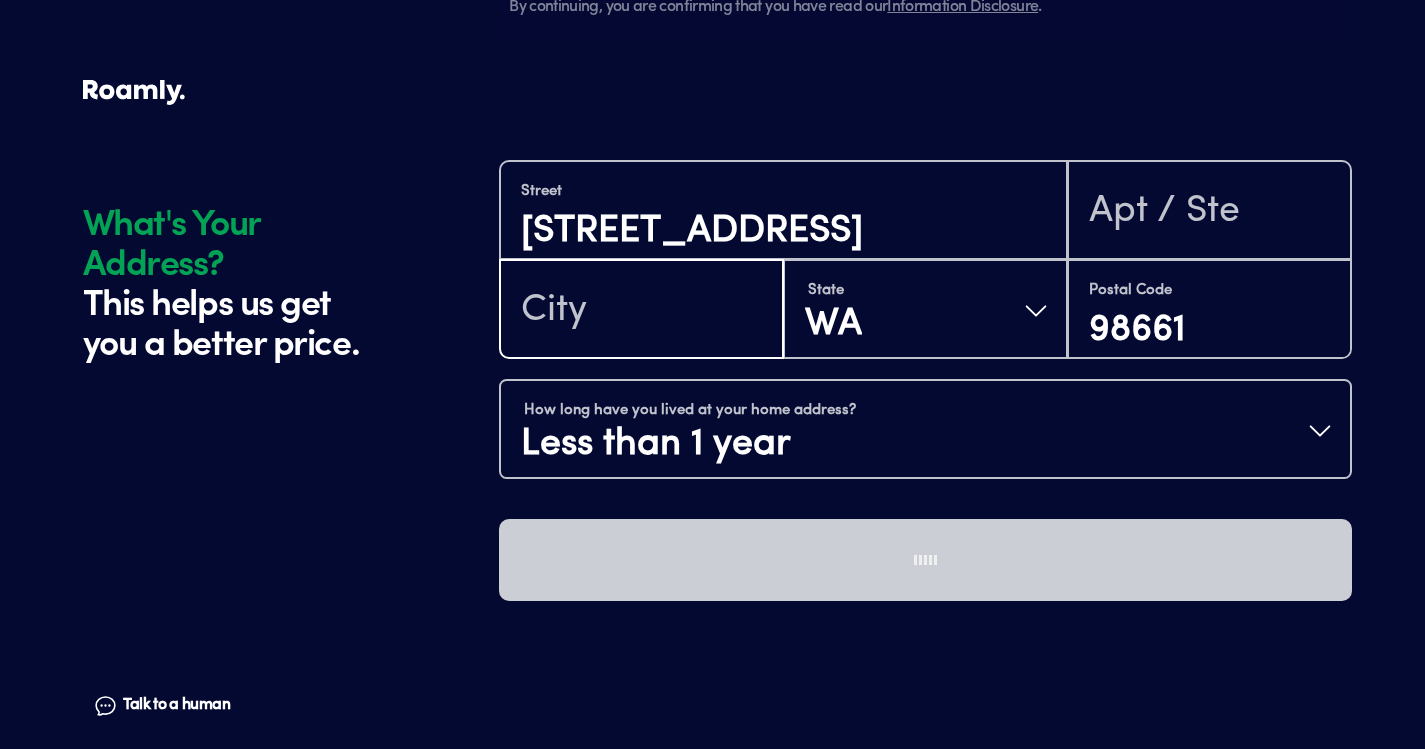 type on "[GEOGRAPHIC_DATA]" 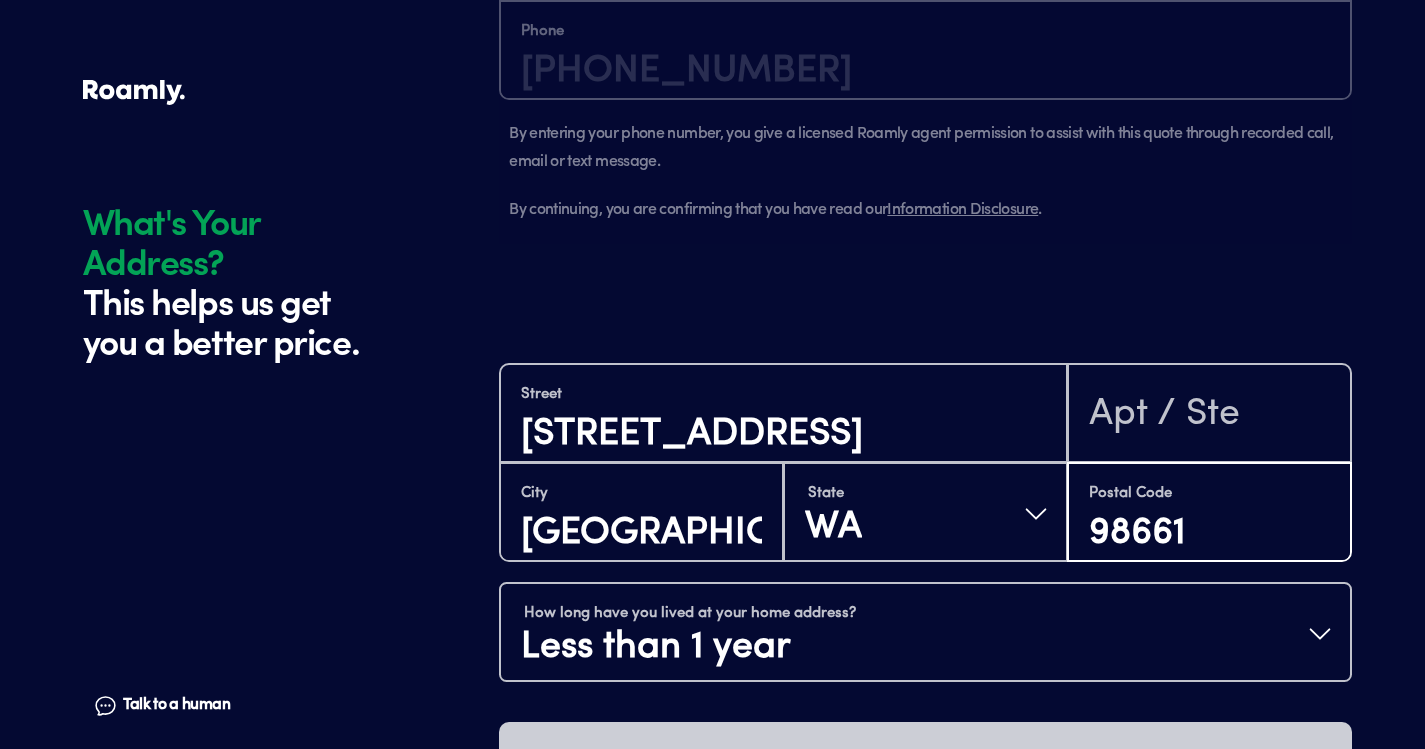 scroll, scrollTop: 1880, scrollLeft: 0, axis: vertical 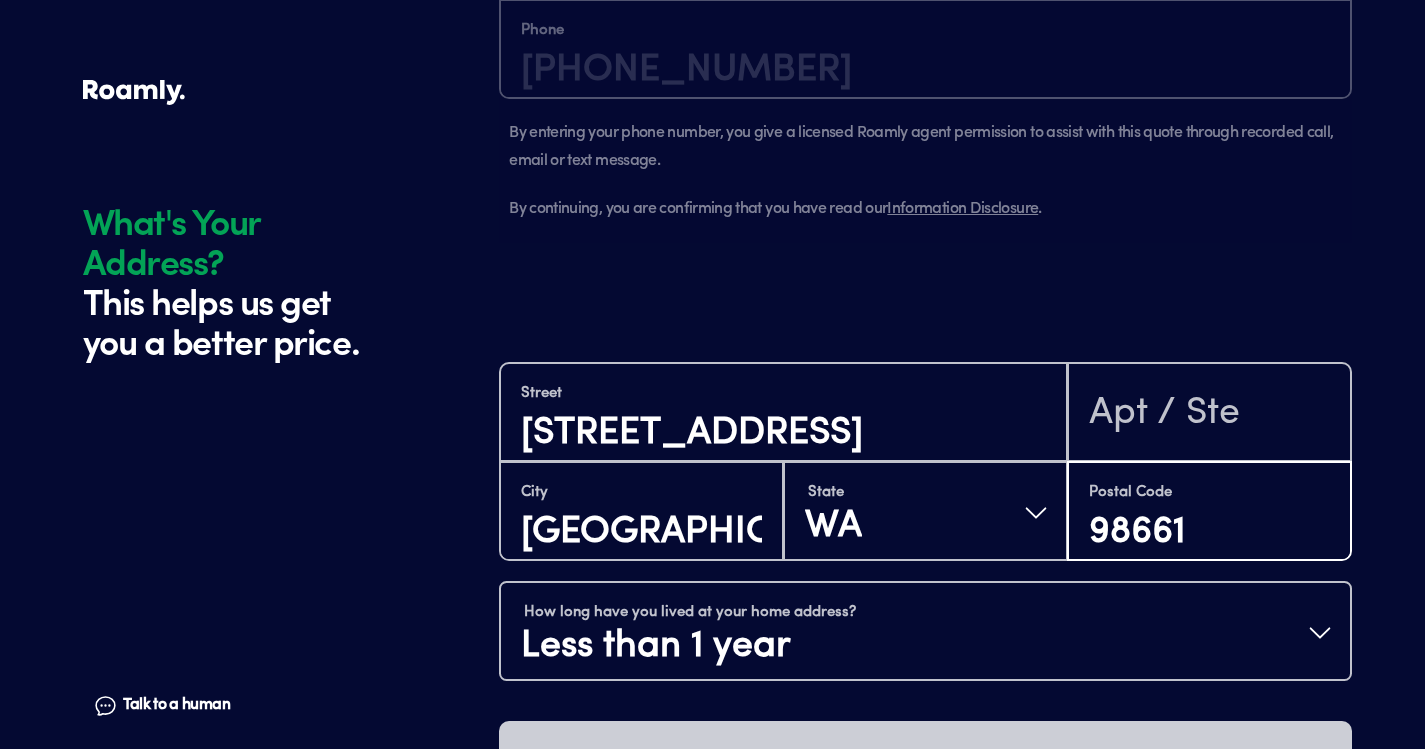 type on "98661" 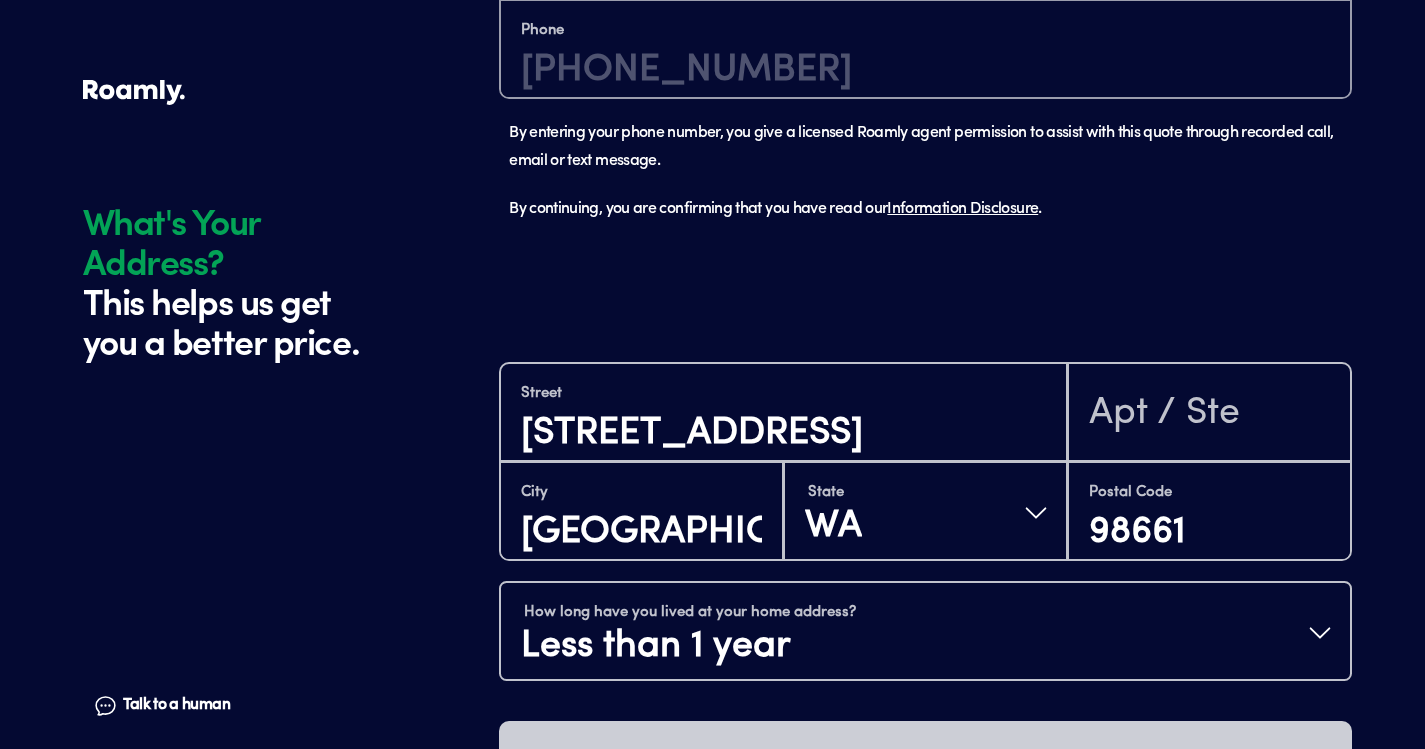 click at bounding box center [925, -47] 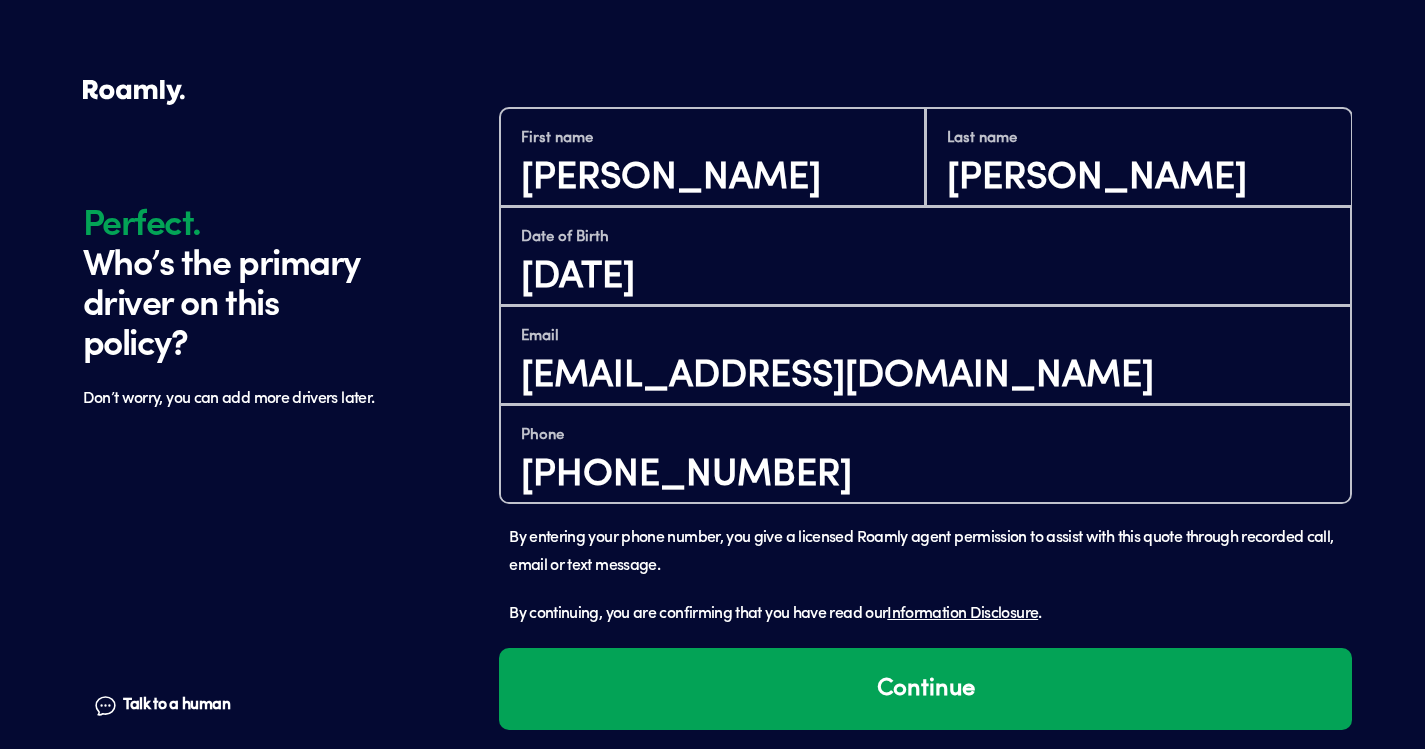scroll, scrollTop: 1445, scrollLeft: 0, axis: vertical 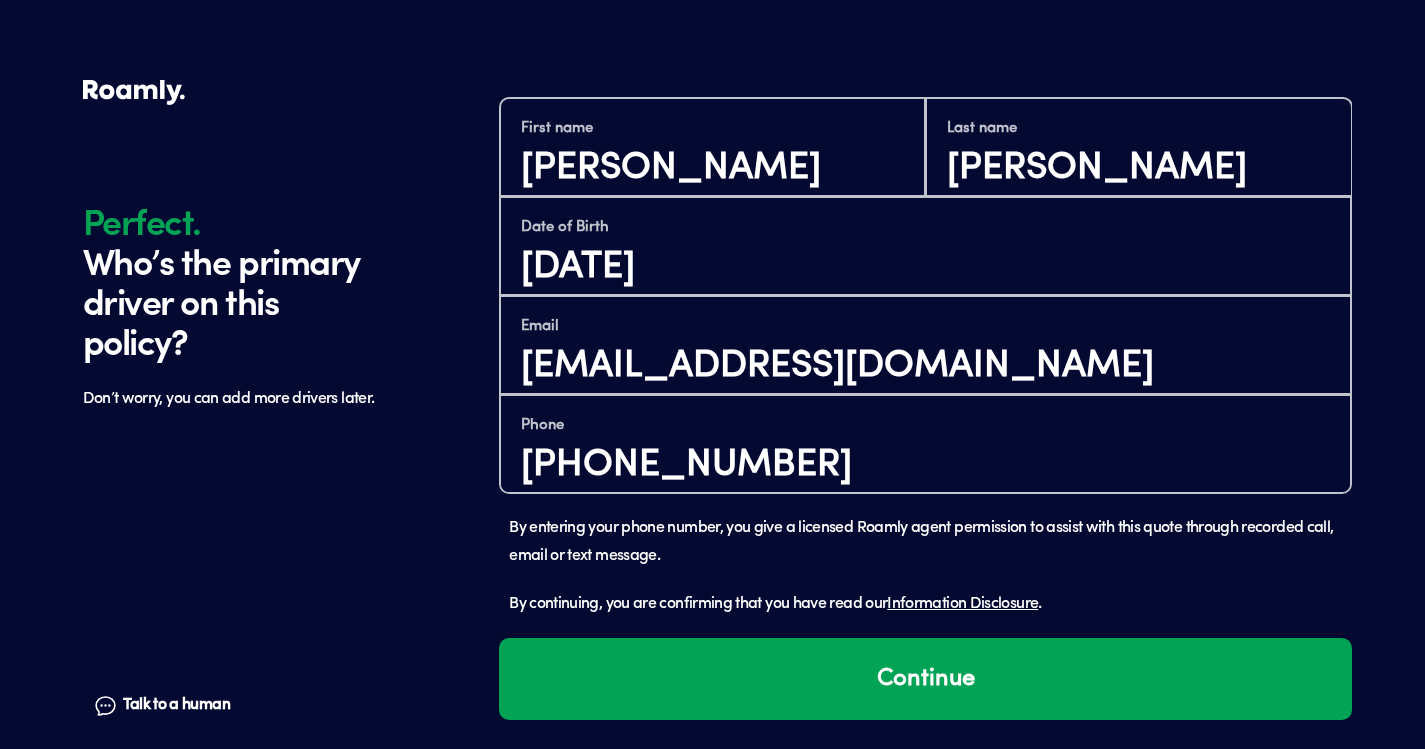 click on "By continuing, you are confirming that you have read our  Information Disclosure ." at bounding box center (925, 604) 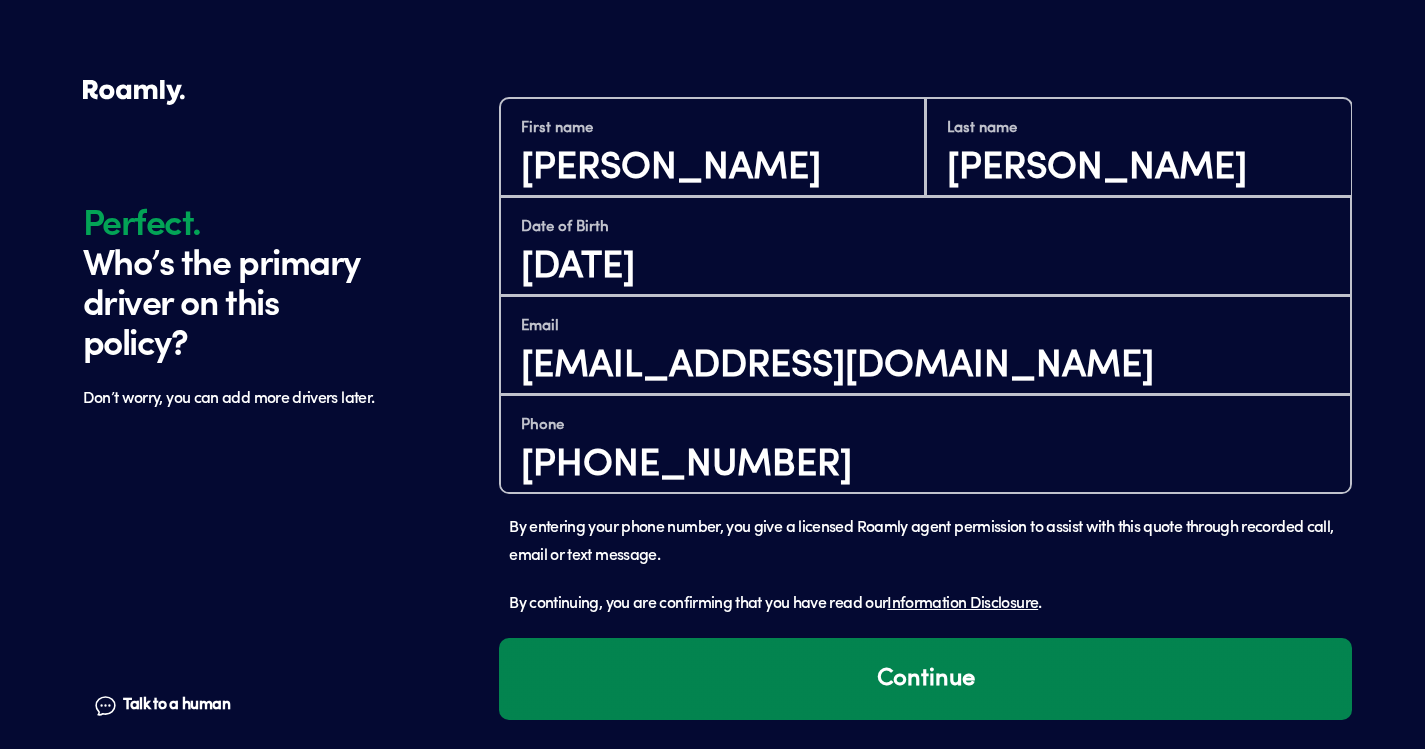 click on "Continue" at bounding box center [925, 679] 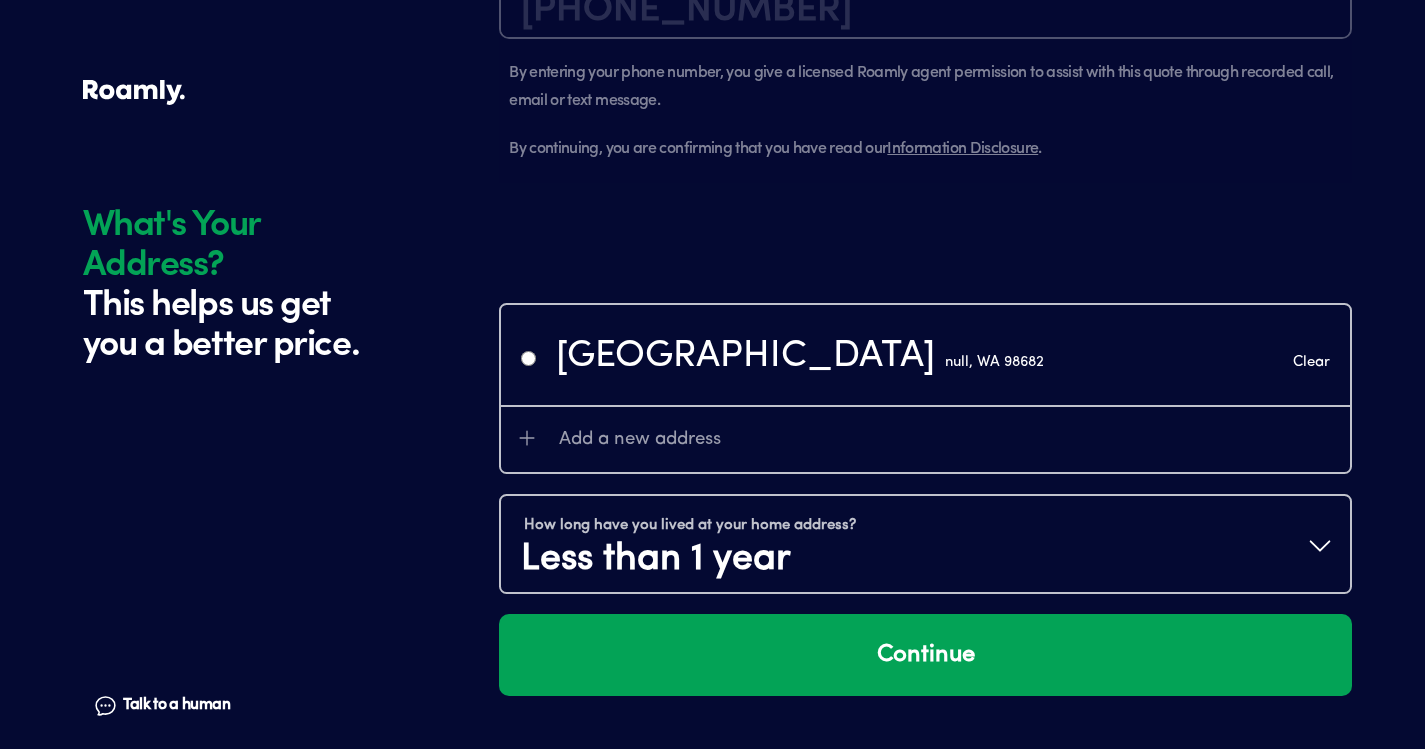scroll, scrollTop: 2082, scrollLeft: 0, axis: vertical 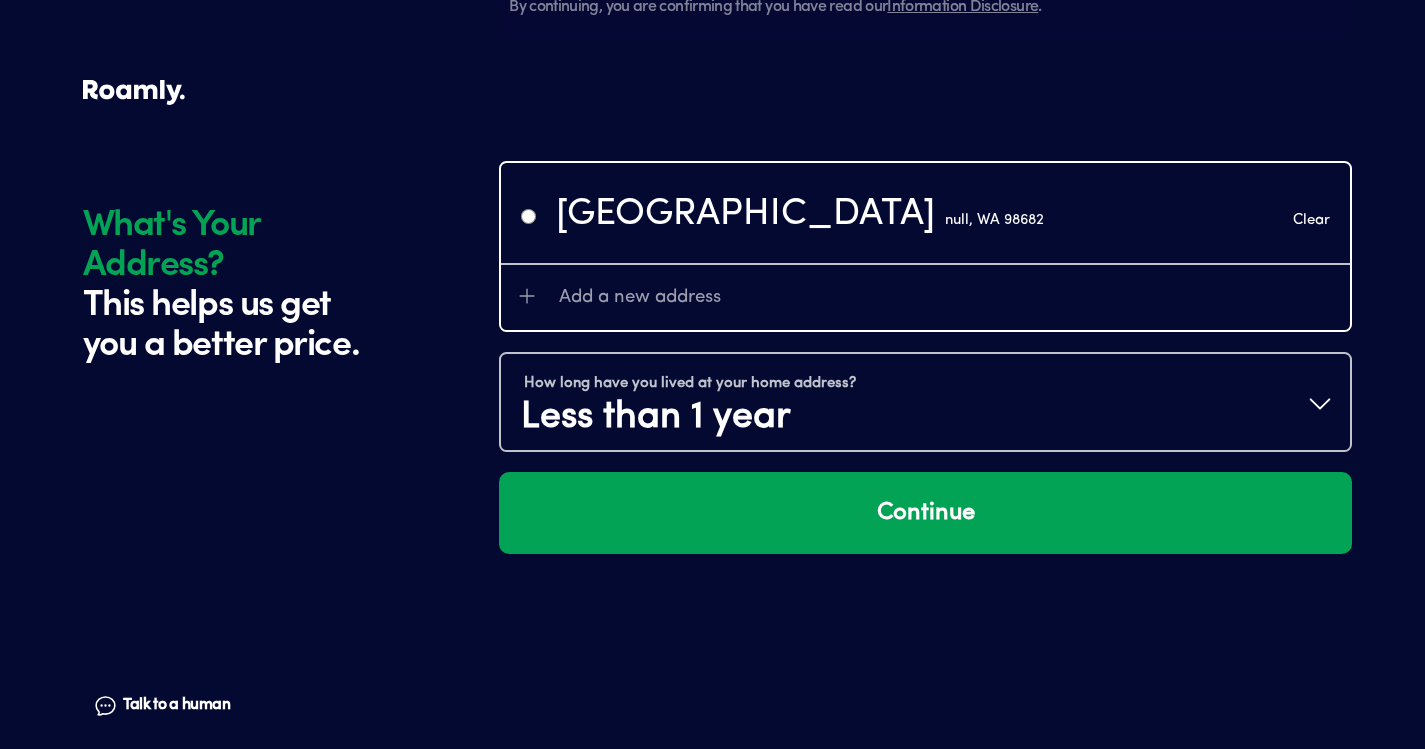 click on "Clear" at bounding box center [1311, 220] 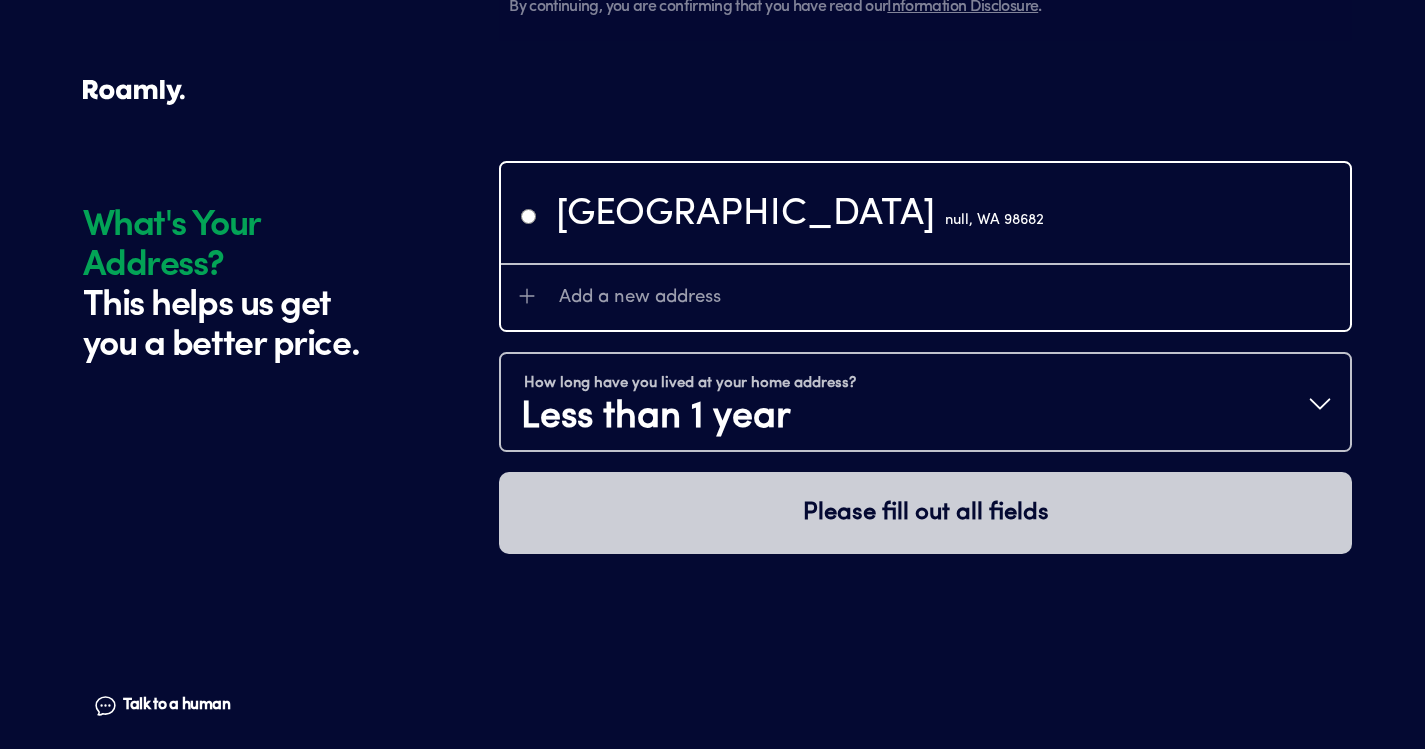 click on "[GEOGRAPHIC_DATA]" at bounding box center (800, 215) 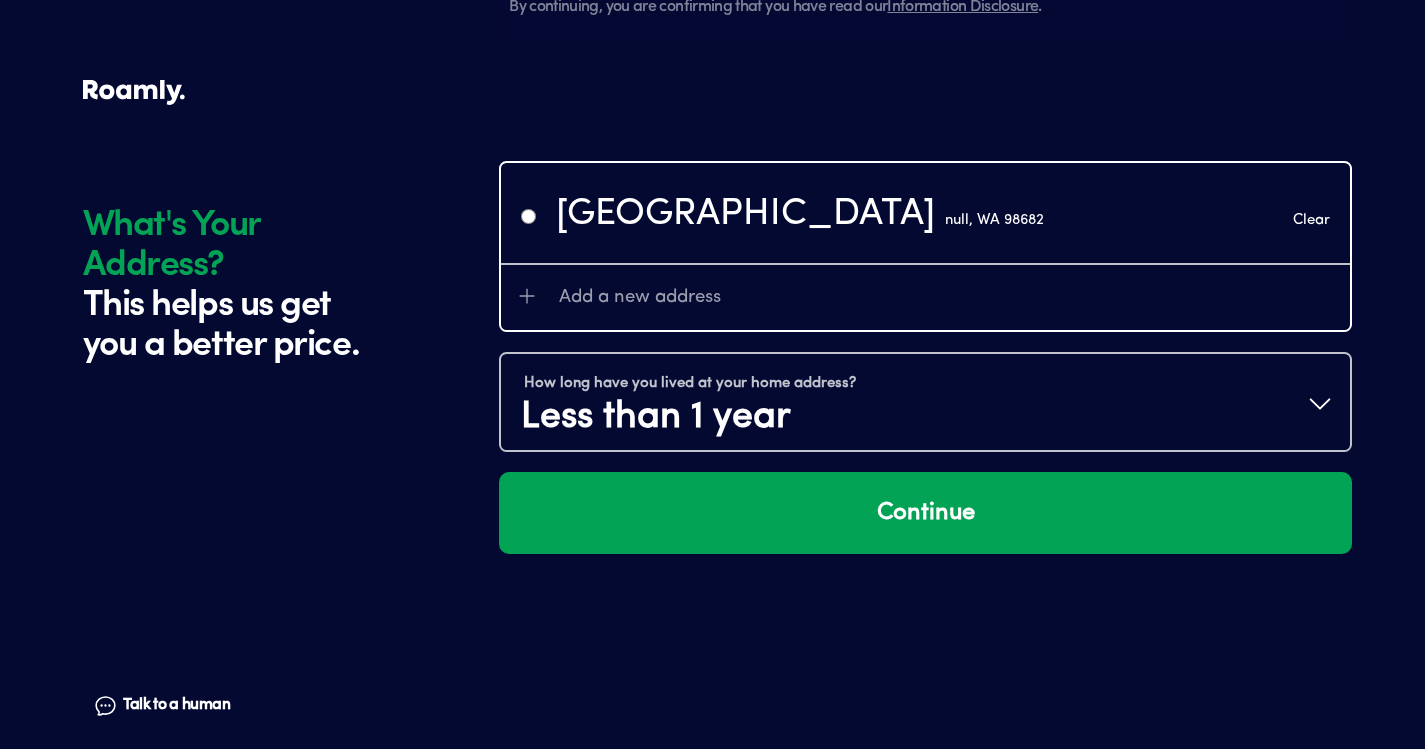 click on "[GEOGRAPHIC_DATA]" at bounding box center [800, 215] 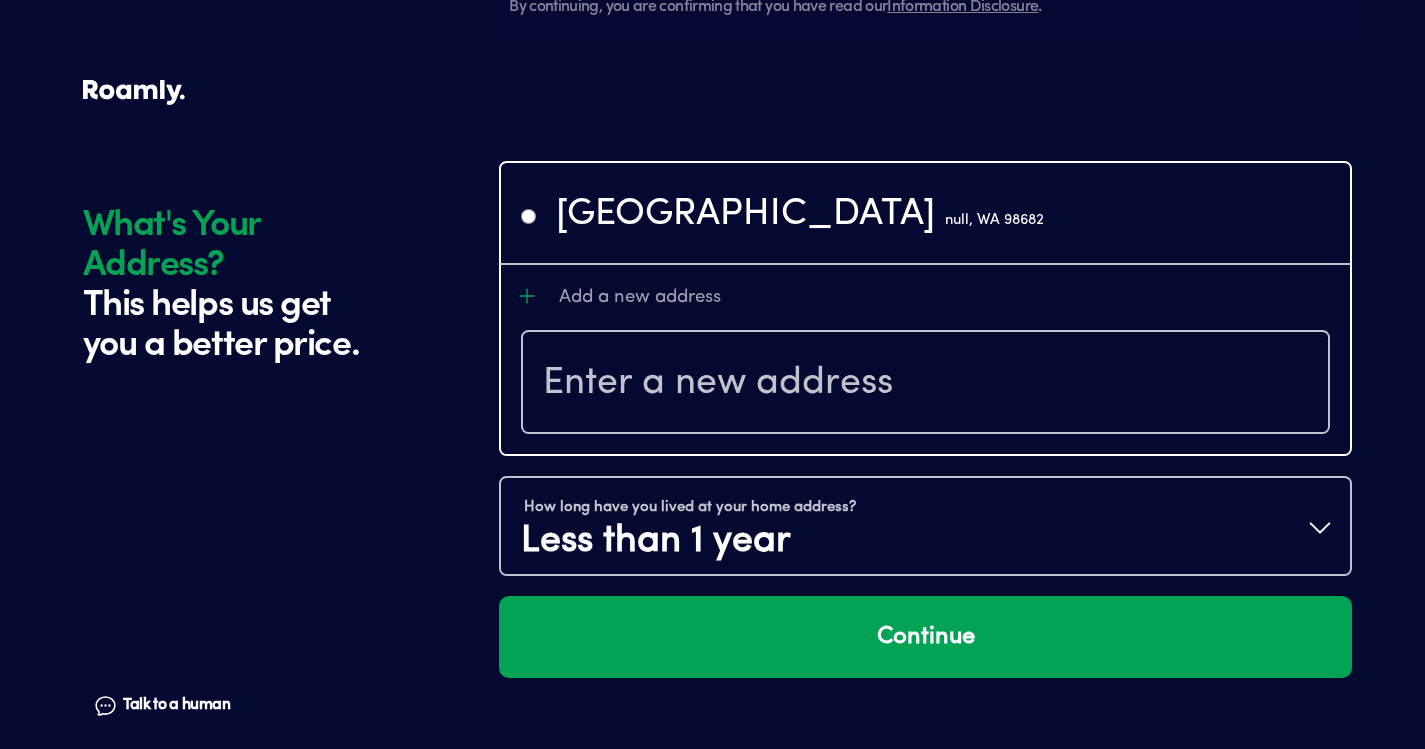 click on "[GEOGRAPHIC_DATA]" at bounding box center (925, 213) 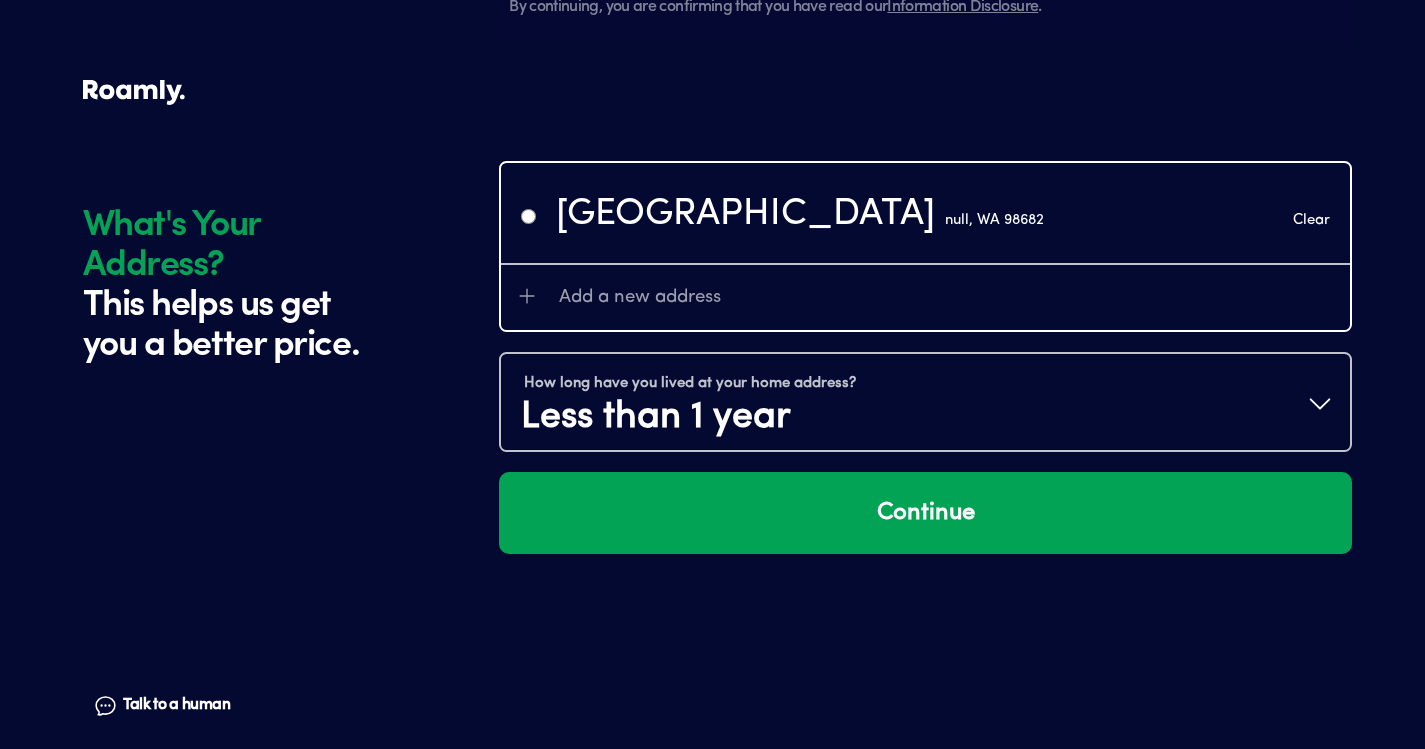 click on "Clear" at bounding box center (1311, 220) 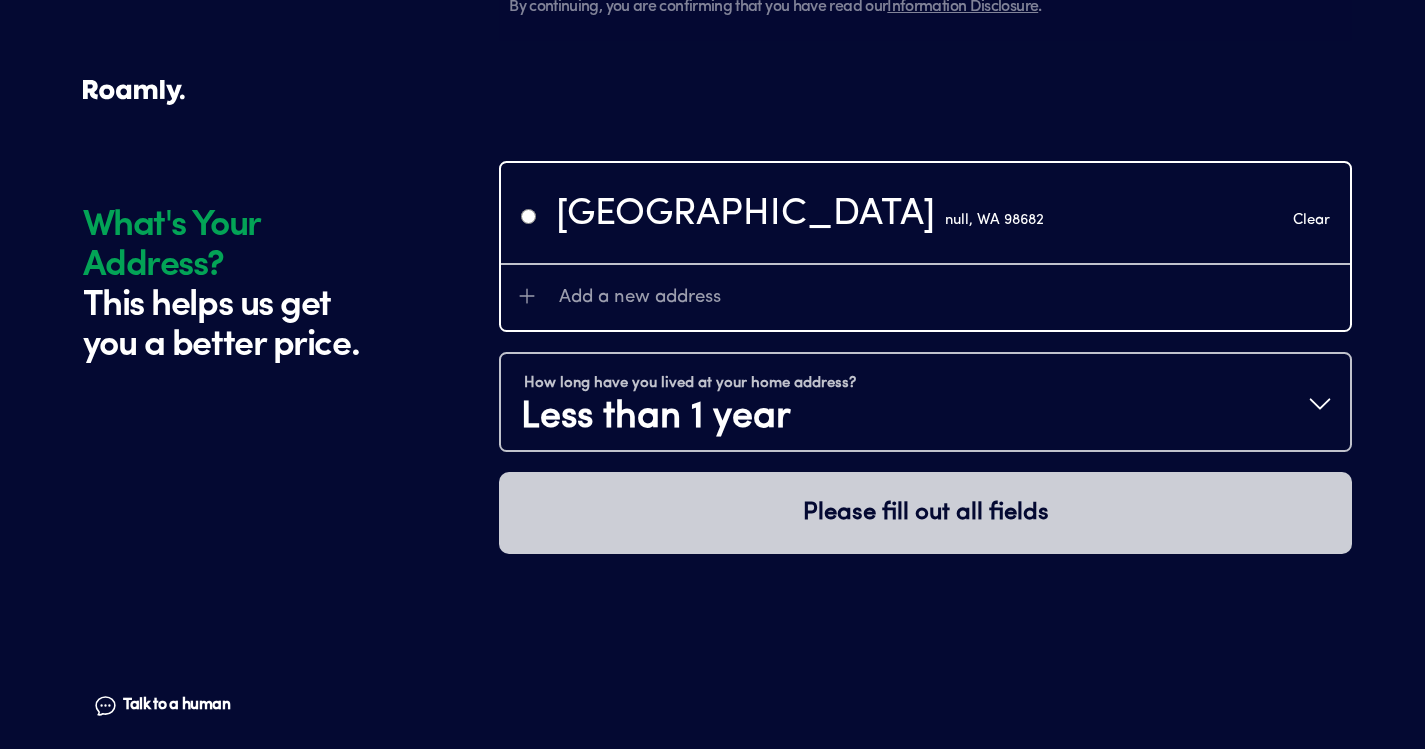 click on "Clear" at bounding box center [1311, 220] 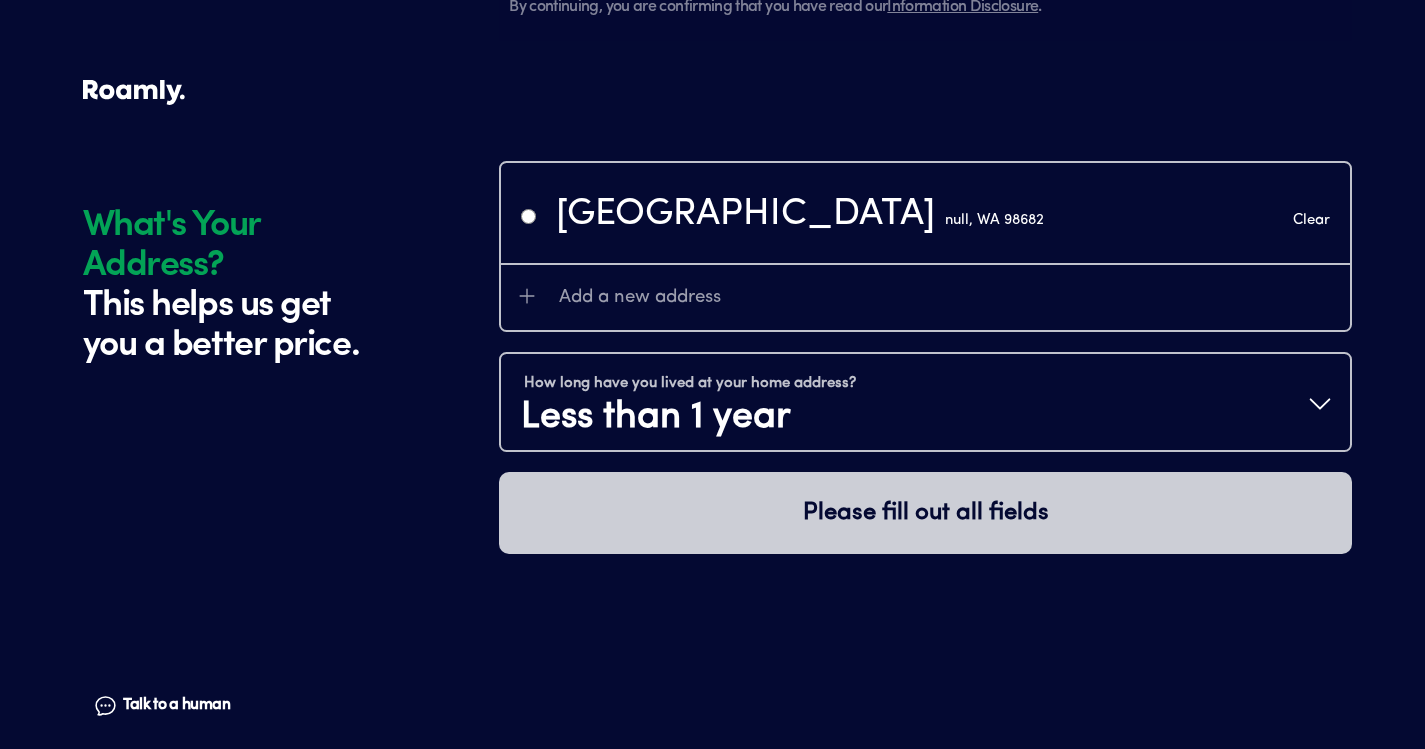 radio on "false" 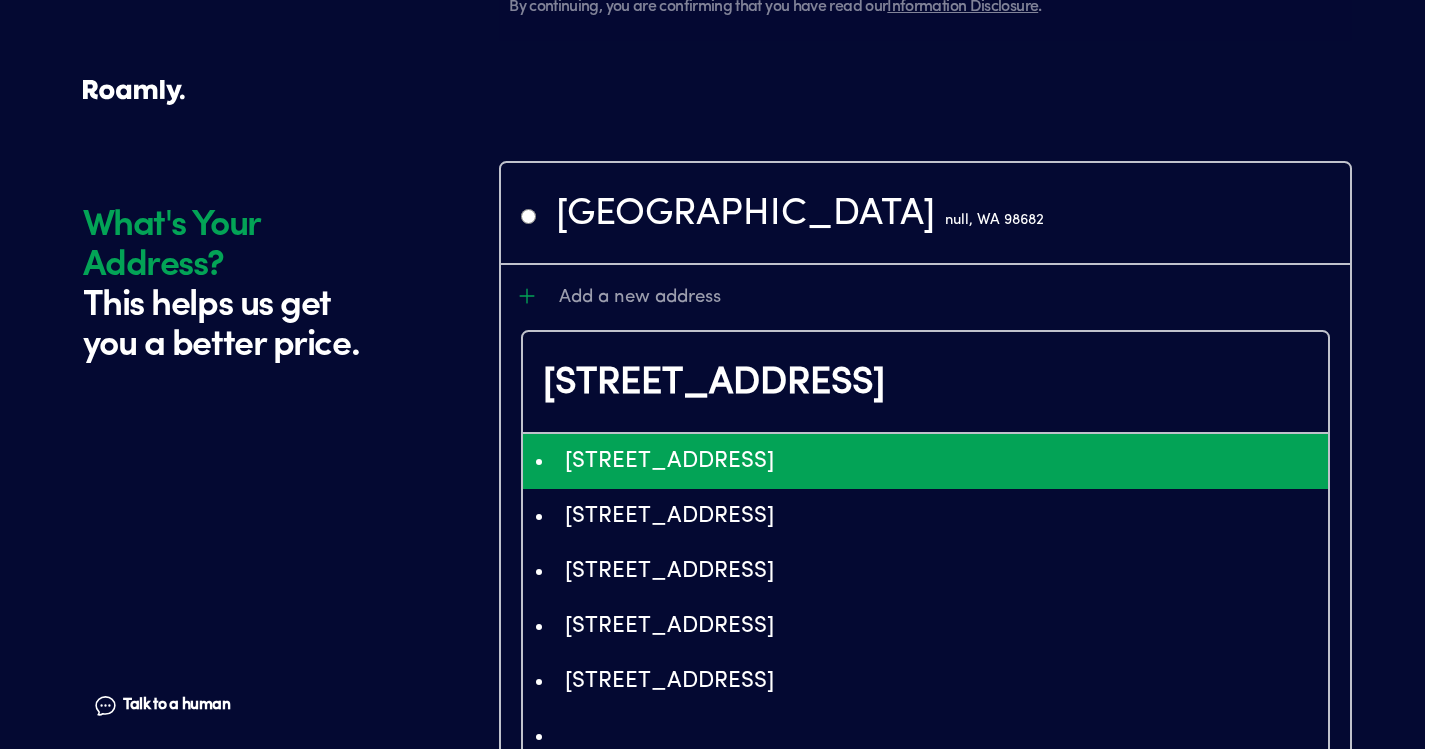 type on "EiM0NTAxIE5FIDU0dGggU3QsIFZhbmNvdXZlciwgV0EsIFVTQSIuKiwKFAoSCWVJQjY7upVUEaD-C2x50dS_EhQKEgn5FFnIY6-VVBHz45EsEdVWhA" 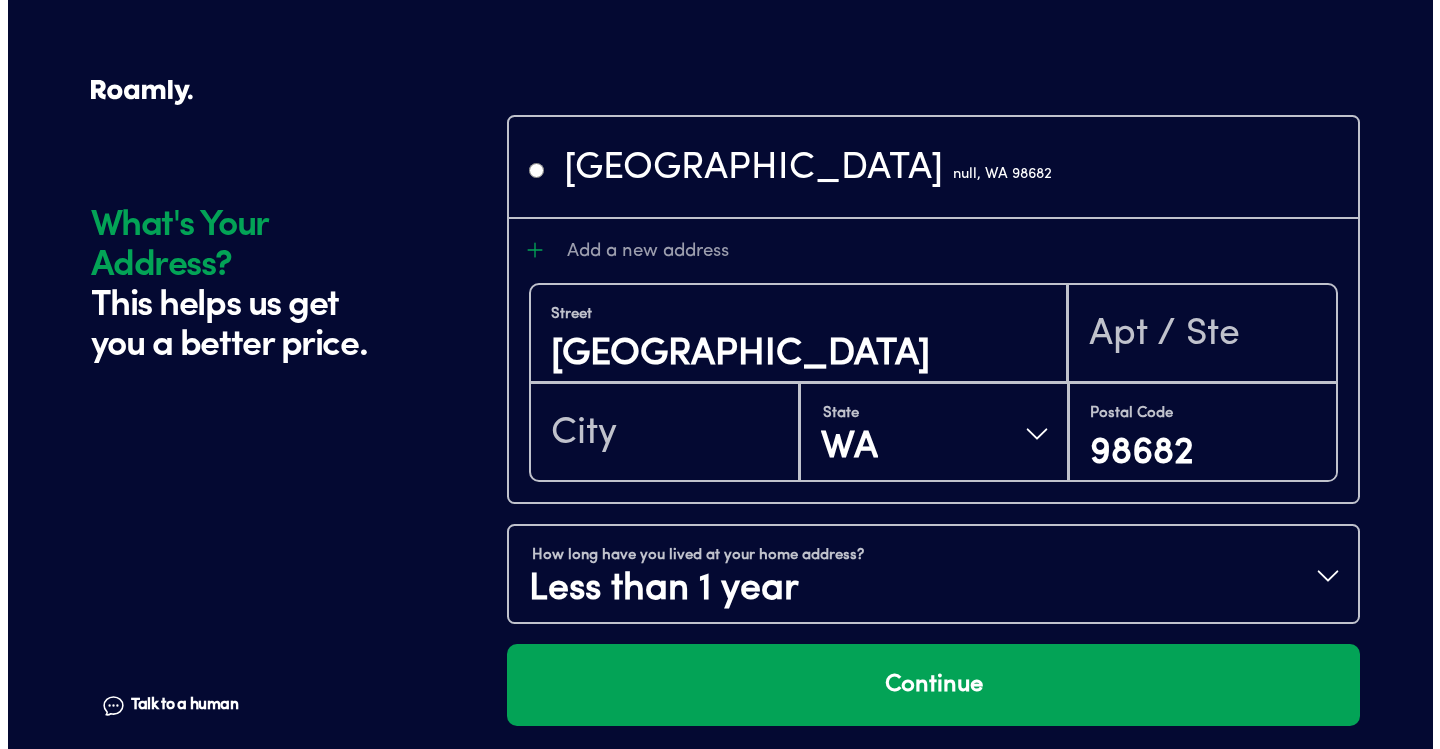 scroll, scrollTop: 2134, scrollLeft: 0, axis: vertical 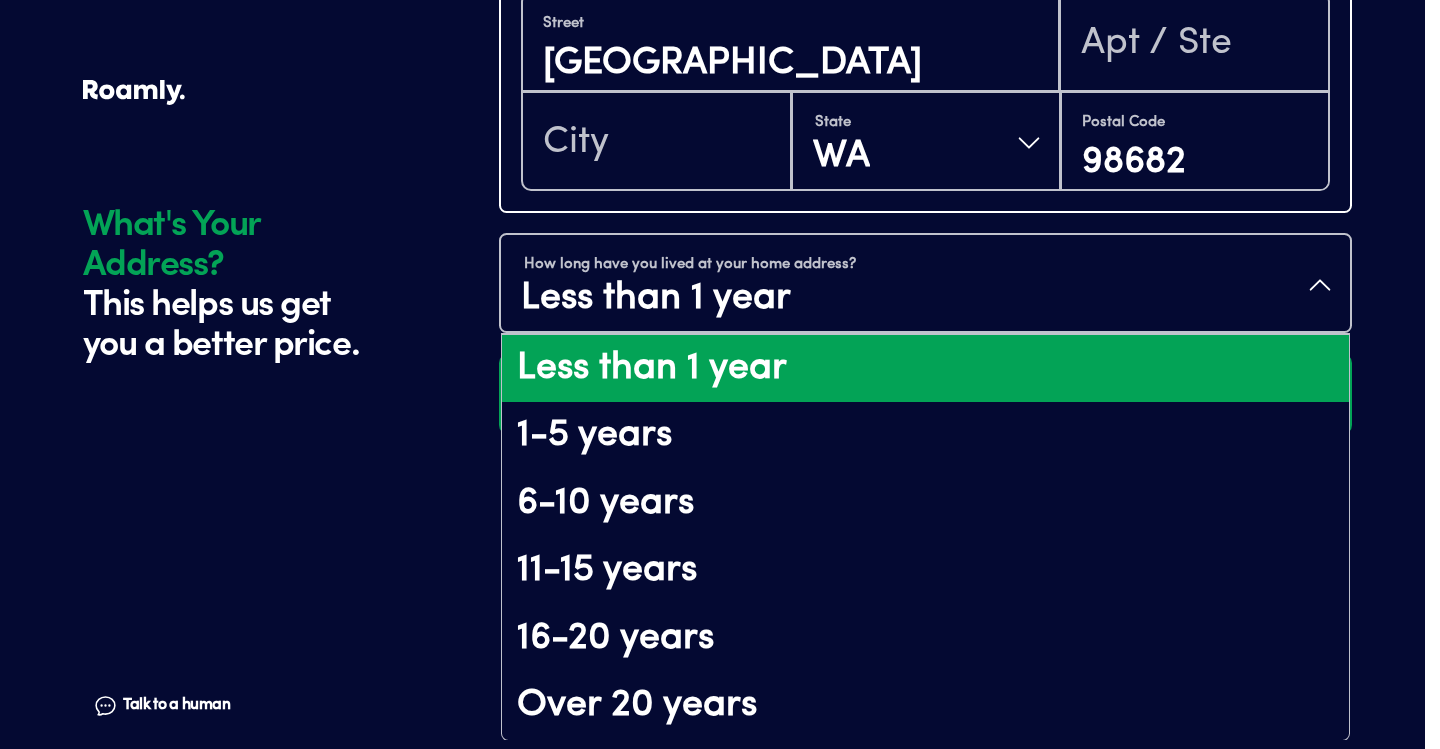 click on "[GEOGRAPHIC_DATA]" at bounding box center [925, -124] 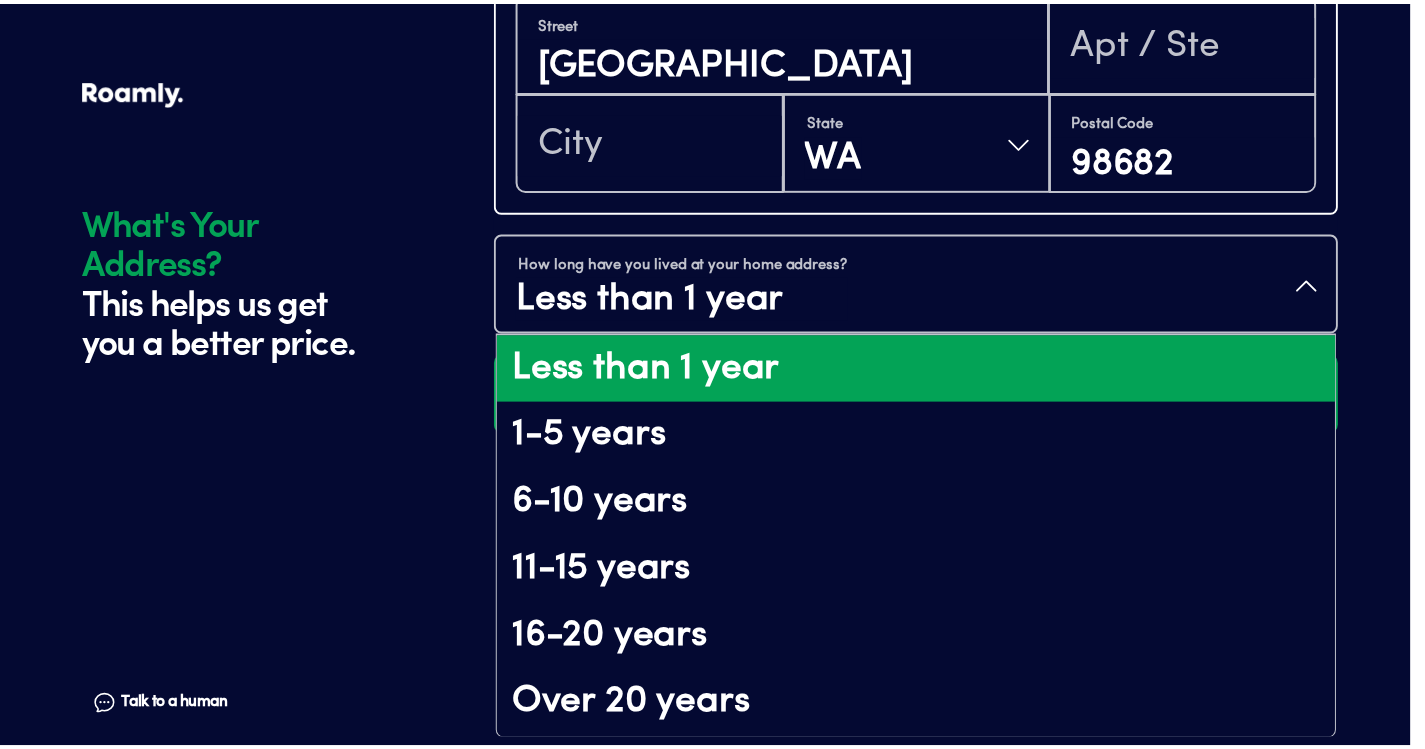 scroll, scrollTop: 2082, scrollLeft: 0, axis: vertical 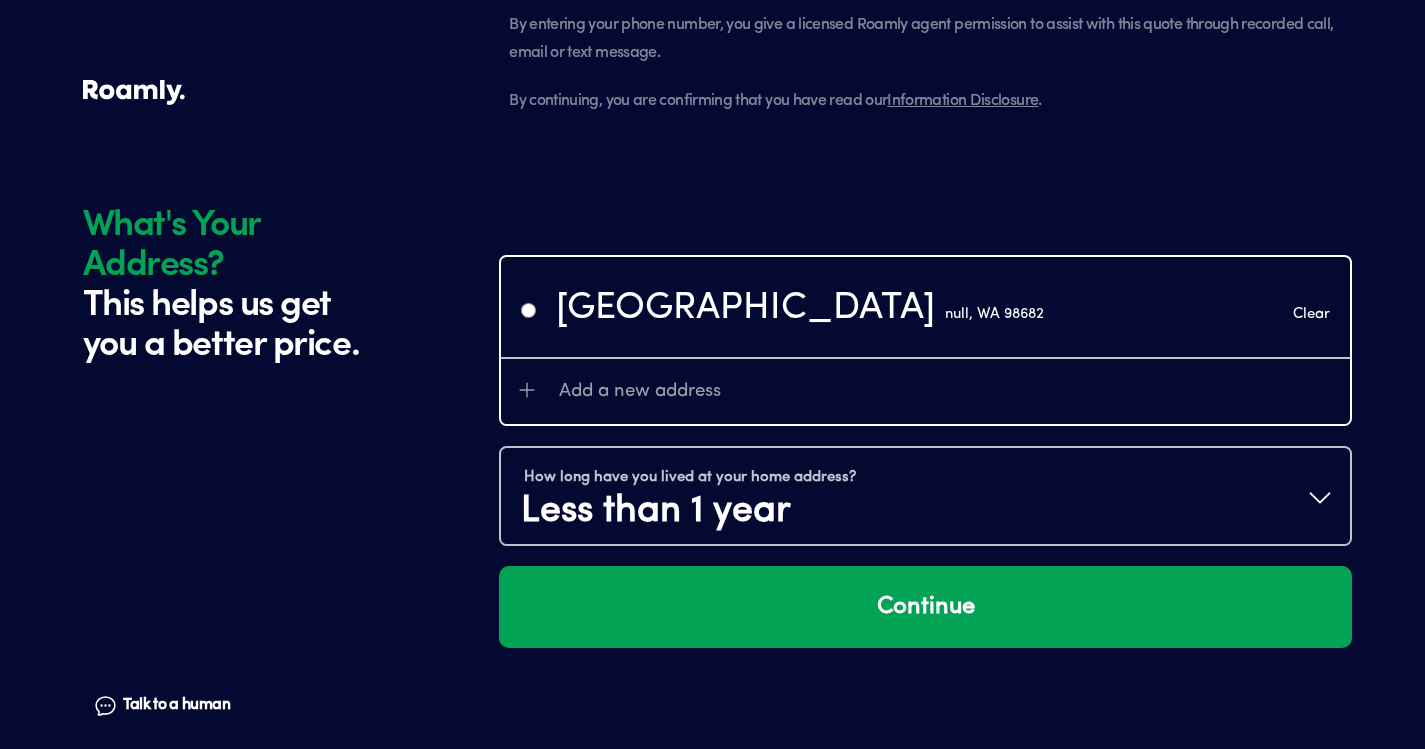 click on "[GEOGRAPHIC_DATA]" at bounding box center (800, 309) 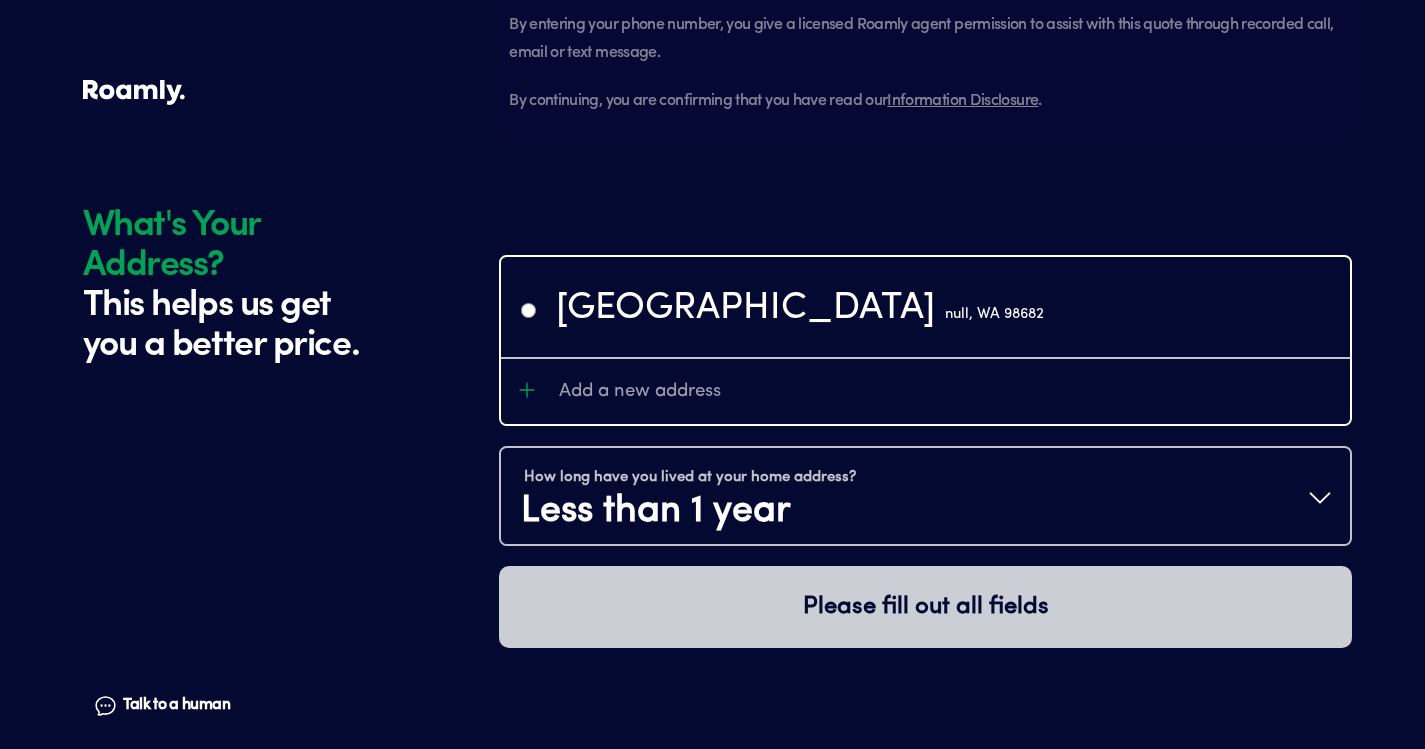 click on "[GEOGRAPHIC_DATA]" at bounding box center (925, 307) 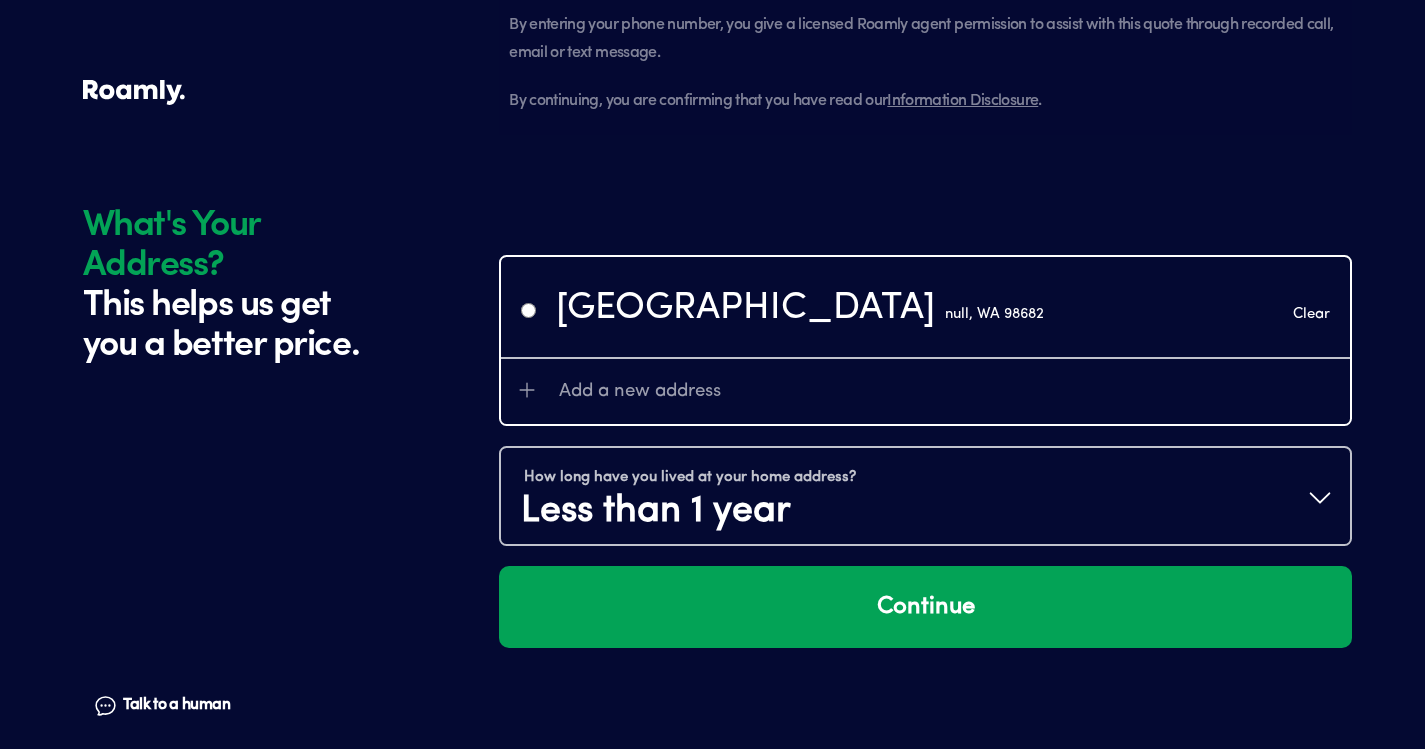 click on "[GEOGRAPHIC_DATA] Clear" at bounding box center (925, 307) 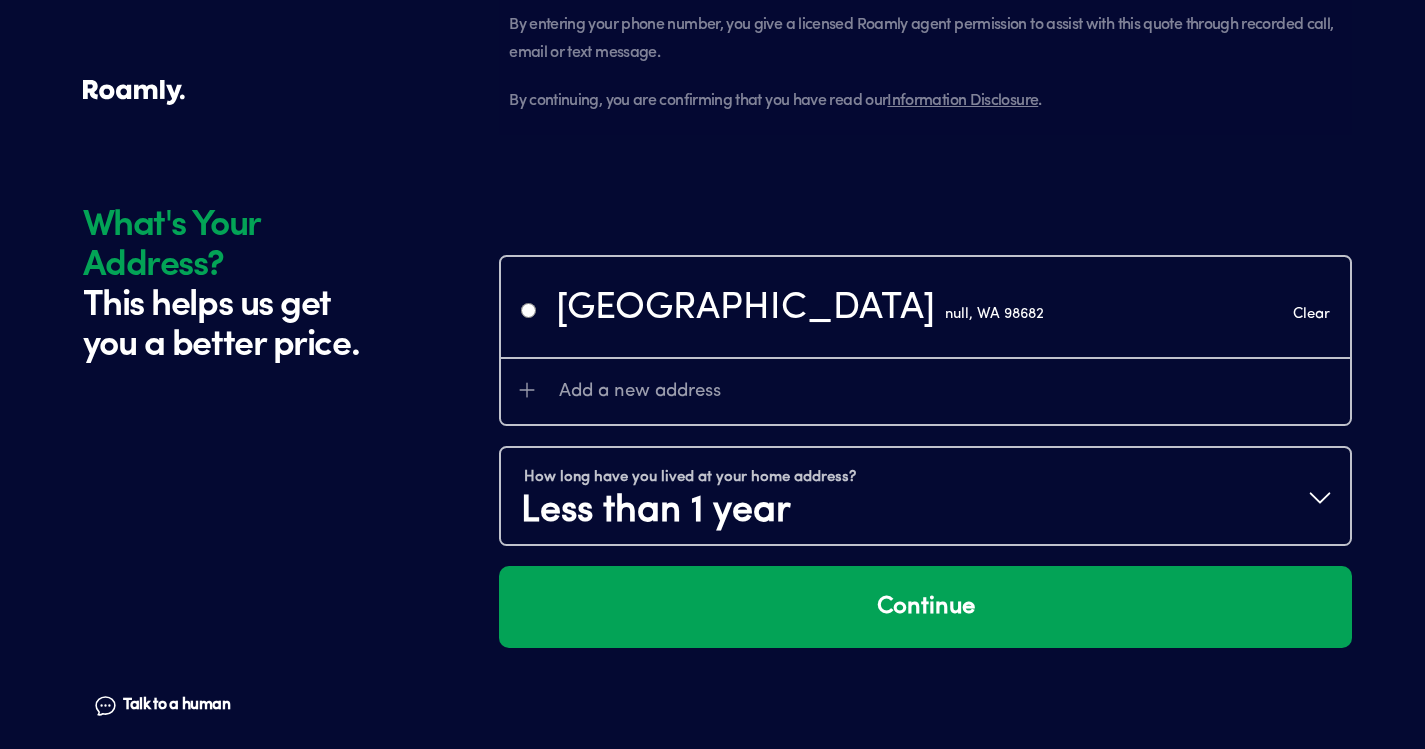 radio on "false" 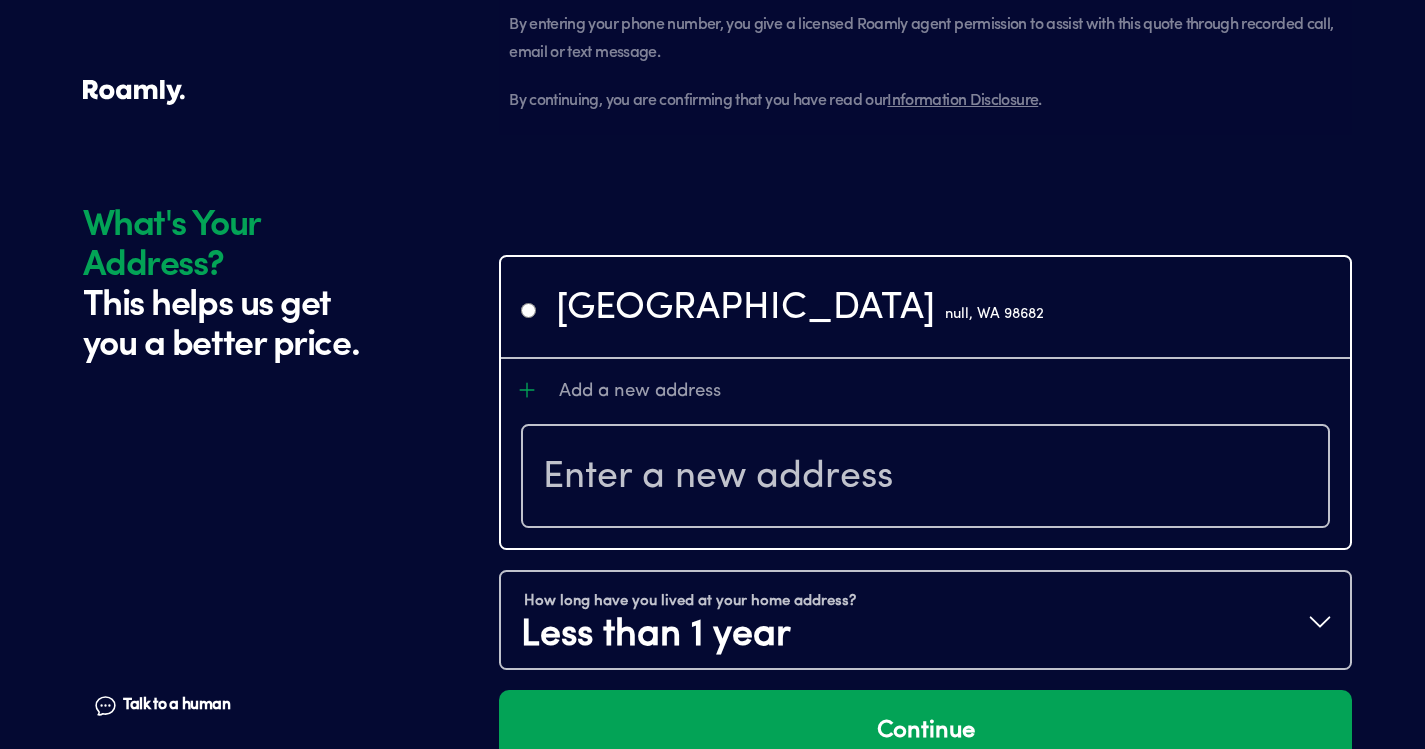 click on "Add a new address" at bounding box center (947, 391) 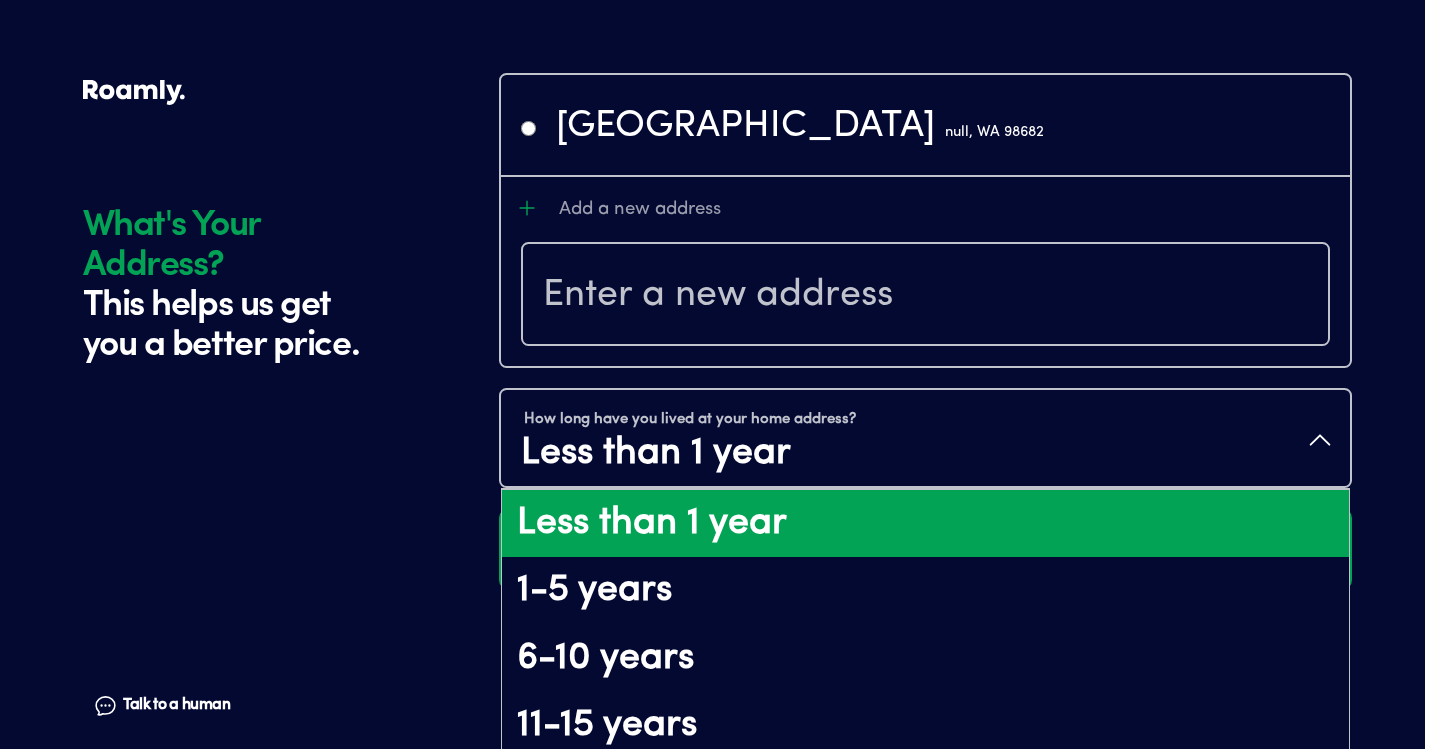 scroll, scrollTop: 0, scrollLeft: 0, axis: both 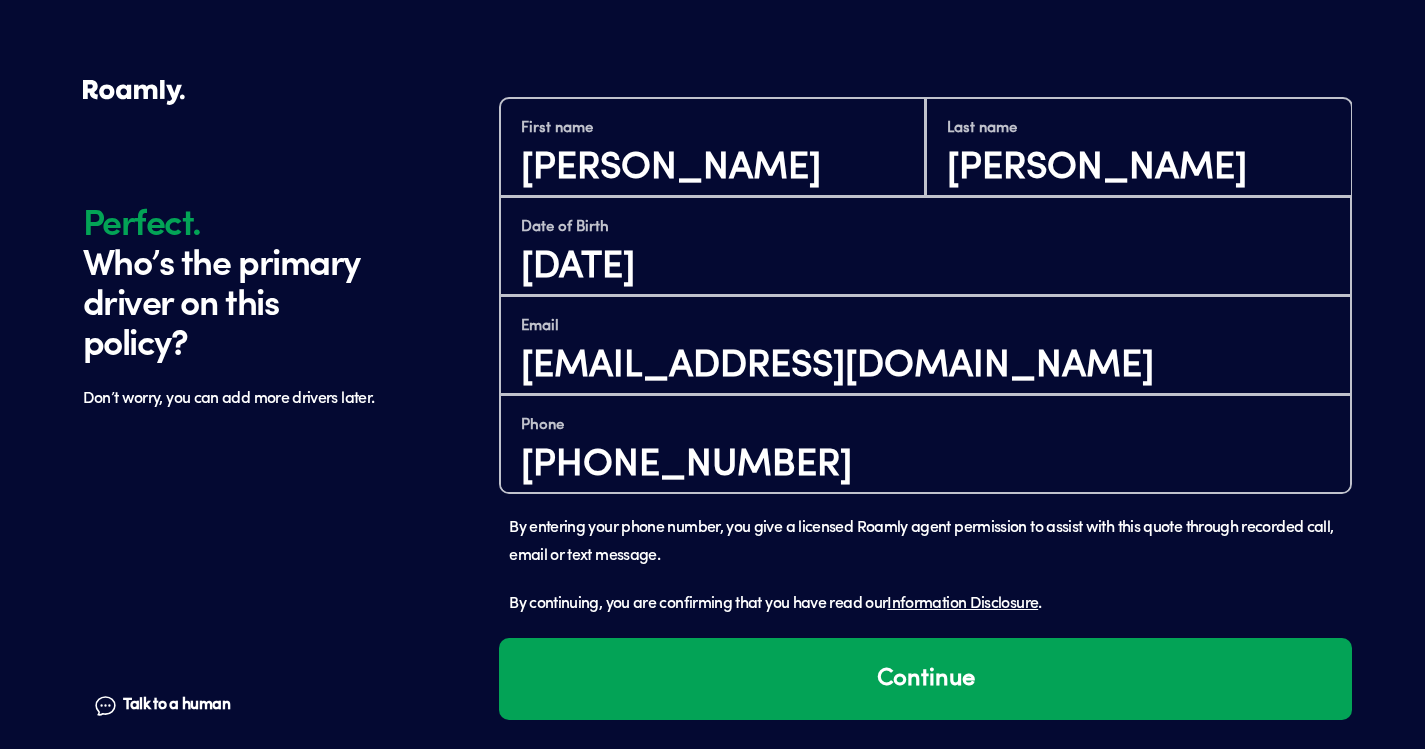 click on "Information Disclosure" at bounding box center (962, 604) 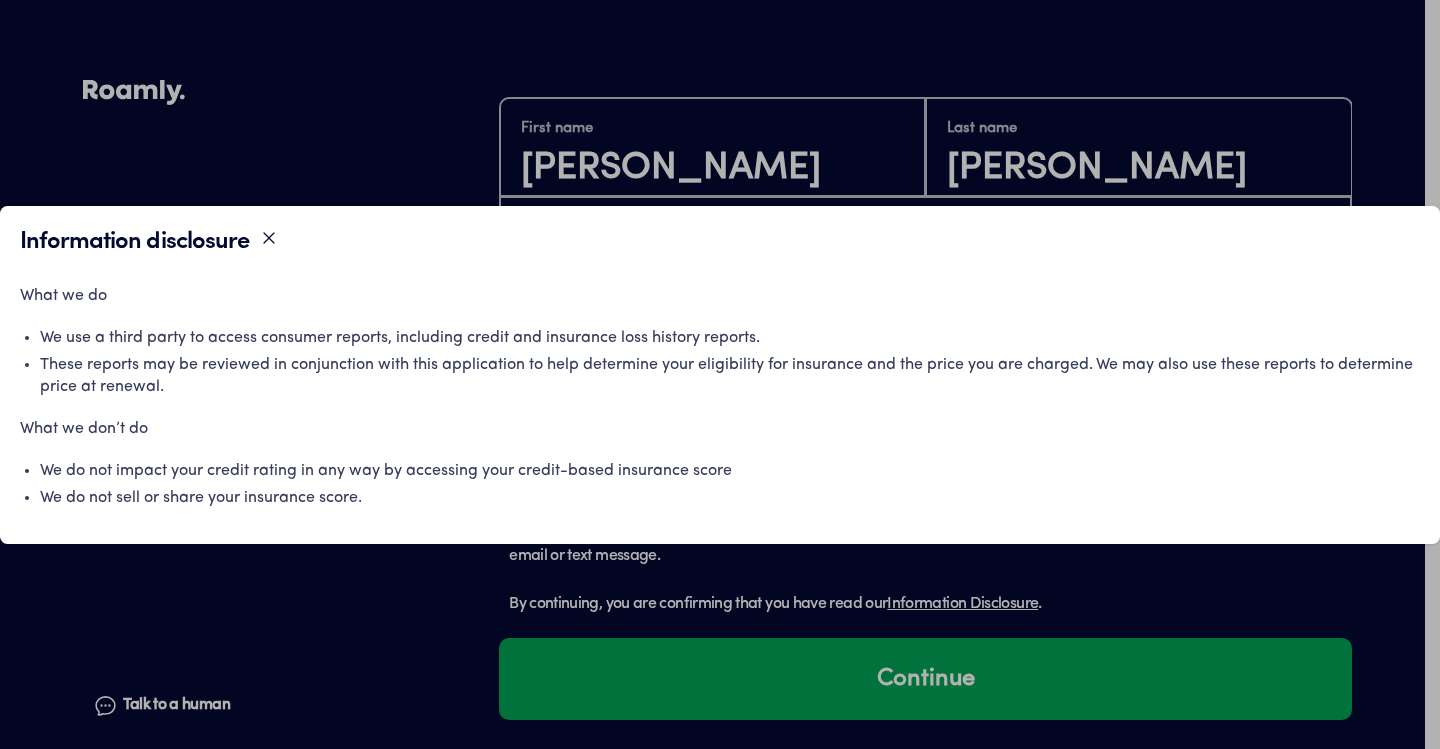 click on "Continue" at bounding box center (925, 679) 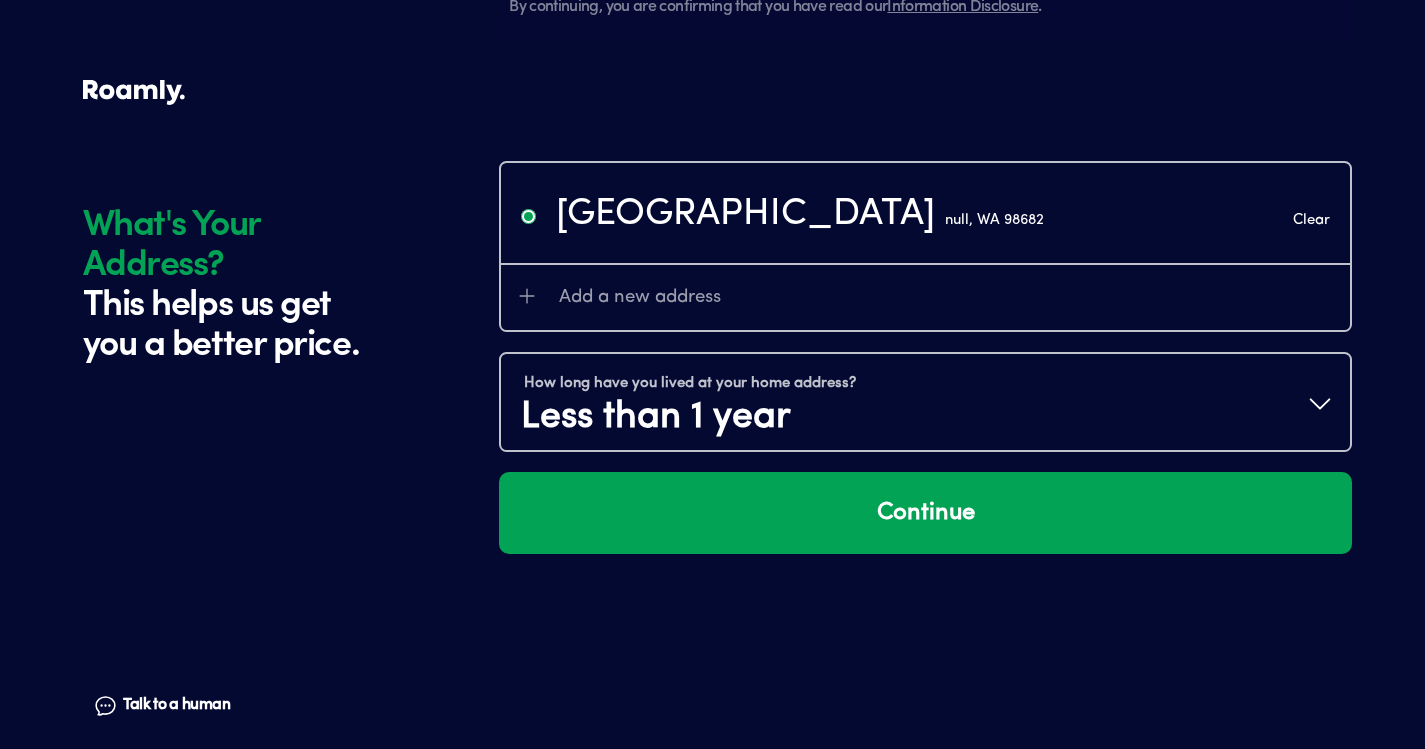 scroll, scrollTop: 2082, scrollLeft: 0, axis: vertical 